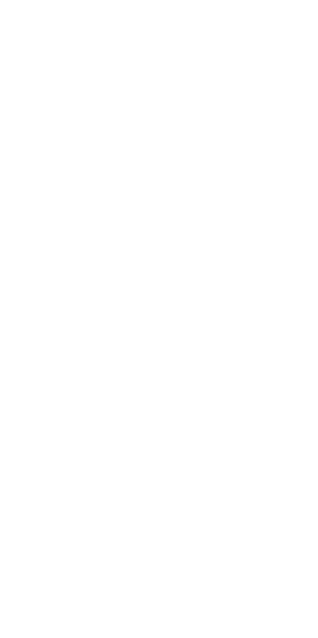 scroll, scrollTop: 0, scrollLeft: 0, axis: both 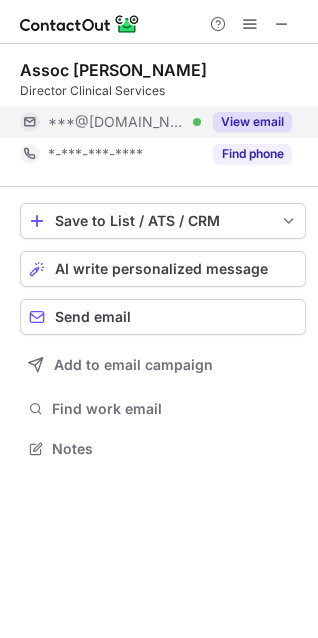 click on "View email" at bounding box center (252, 122) 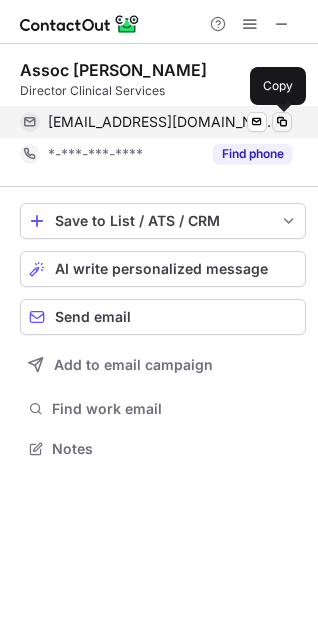 click at bounding box center [282, 122] 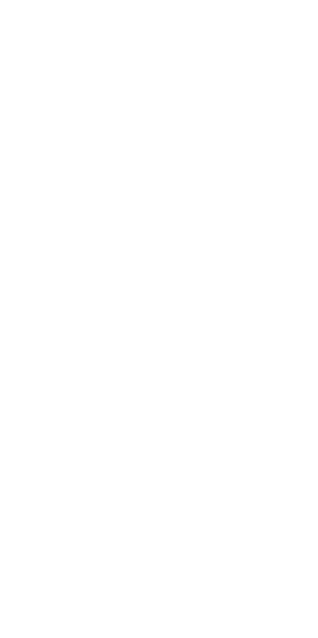 scroll, scrollTop: 0, scrollLeft: 0, axis: both 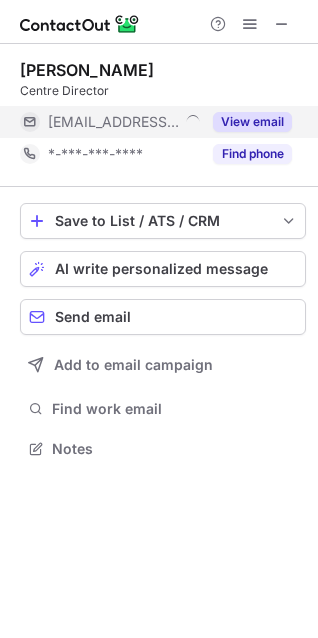 click on "View email" at bounding box center [252, 122] 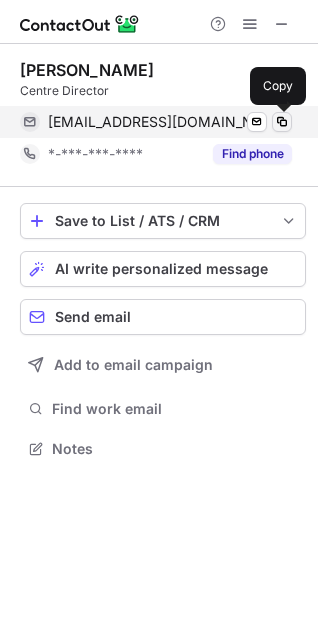 click at bounding box center [282, 122] 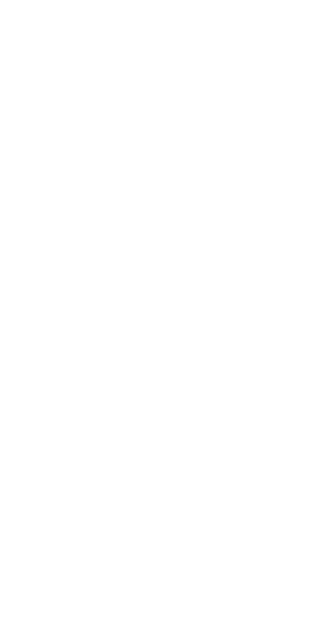 scroll, scrollTop: 0, scrollLeft: 0, axis: both 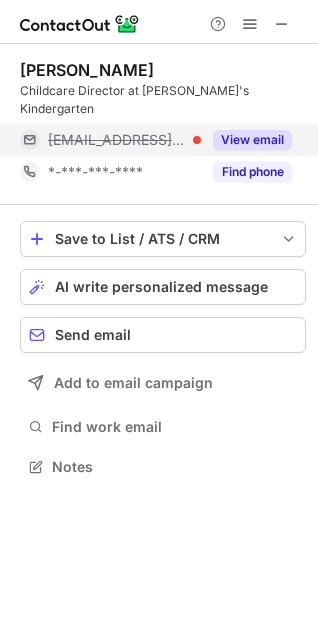 click on "View email" at bounding box center (252, 140) 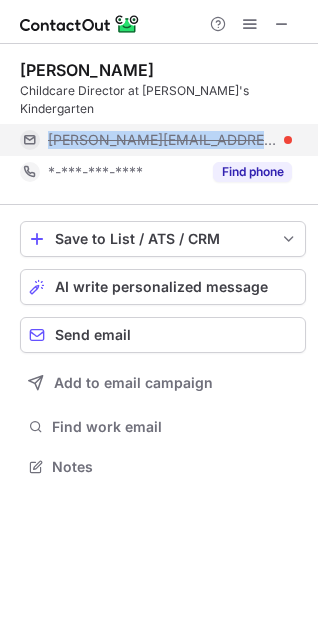drag, startPoint x: 87, startPoint y: 124, endPoint x: 249, endPoint y: 133, distance: 162.2498 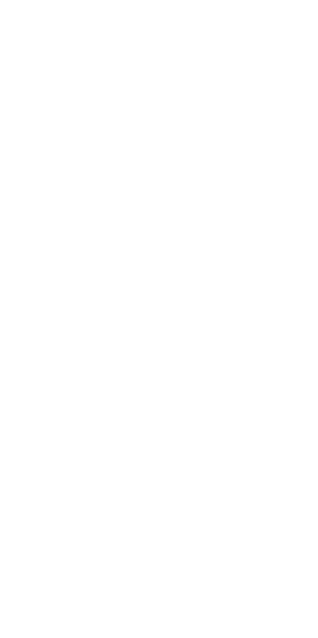 scroll, scrollTop: 0, scrollLeft: 0, axis: both 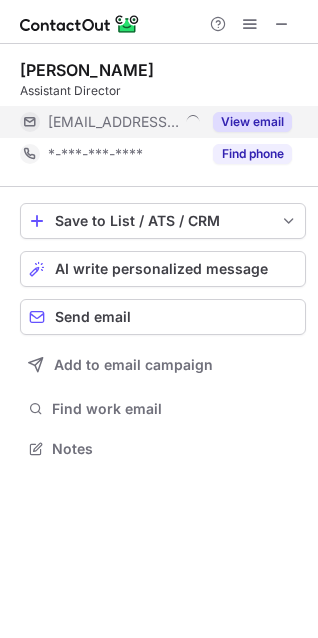 click on "View email" at bounding box center (252, 122) 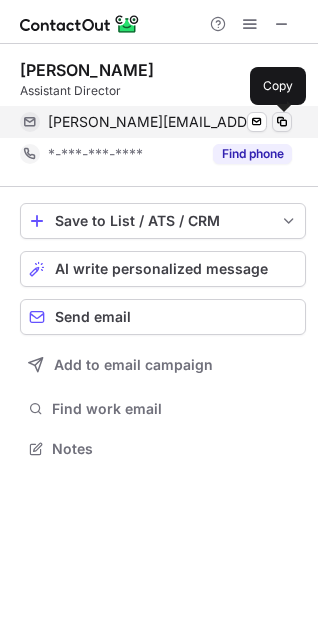 click at bounding box center [282, 122] 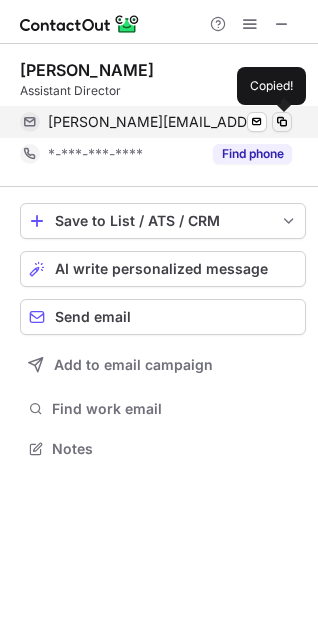 type 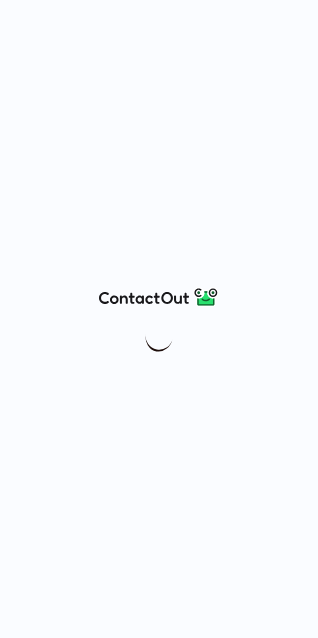 scroll, scrollTop: 0, scrollLeft: 0, axis: both 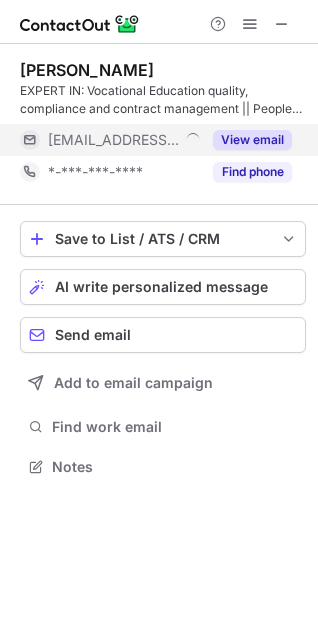 click on "View email" at bounding box center (252, 140) 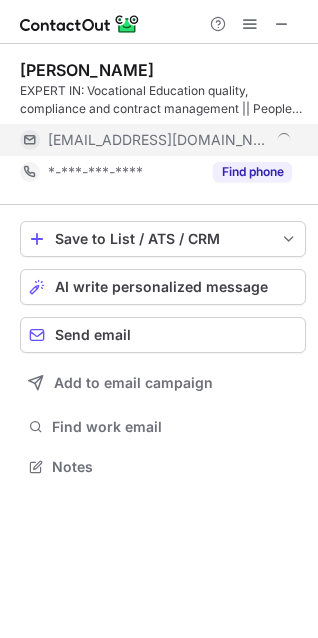 scroll, scrollTop: 10, scrollLeft: 10, axis: both 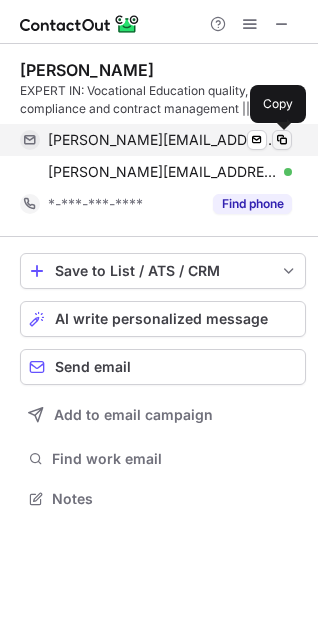click at bounding box center (282, 140) 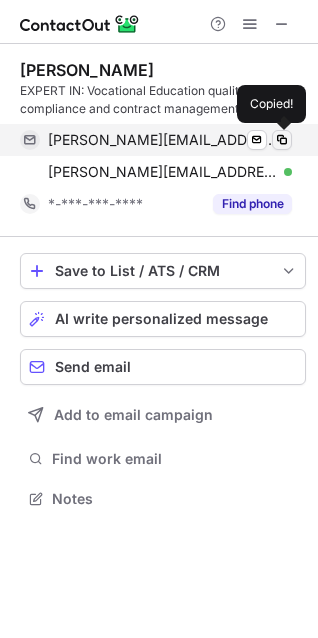type 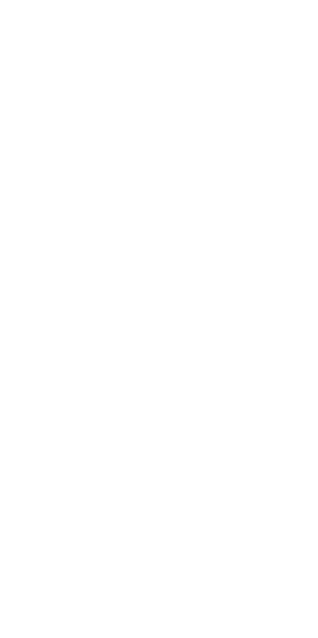 scroll, scrollTop: 0, scrollLeft: 0, axis: both 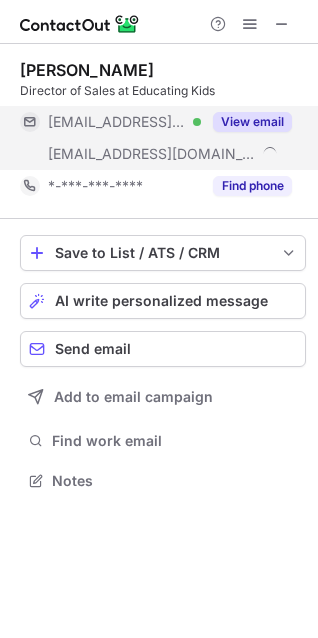 click on "View email" at bounding box center [252, 122] 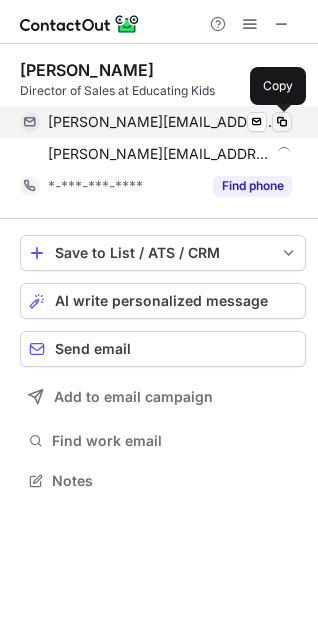 click at bounding box center [282, 122] 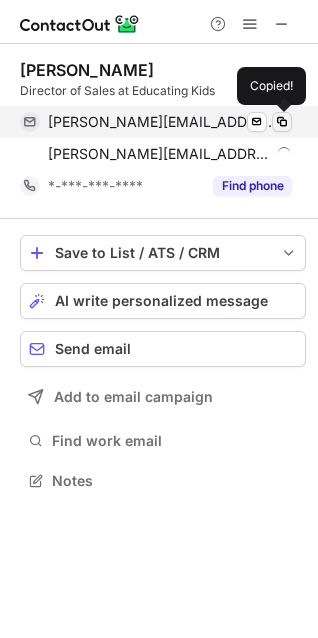type 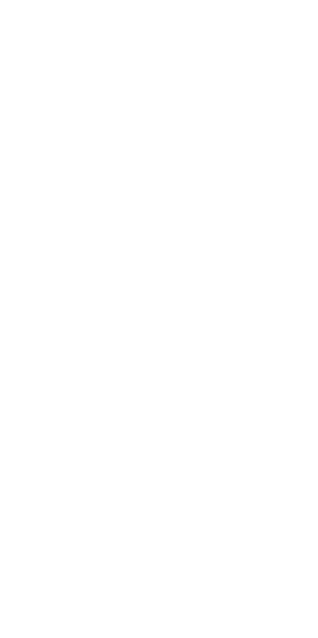 scroll, scrollTop: 0, scrollLeft: 0, axis: both 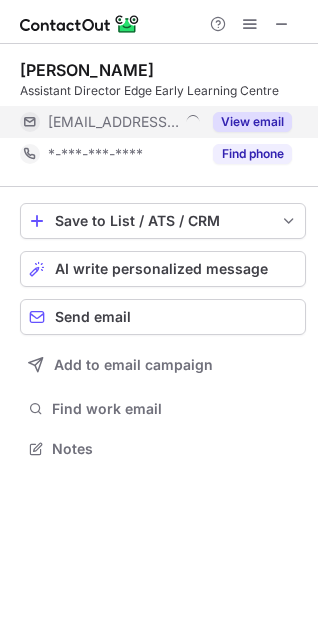 click on "View email" at bounding box center (252, 122) 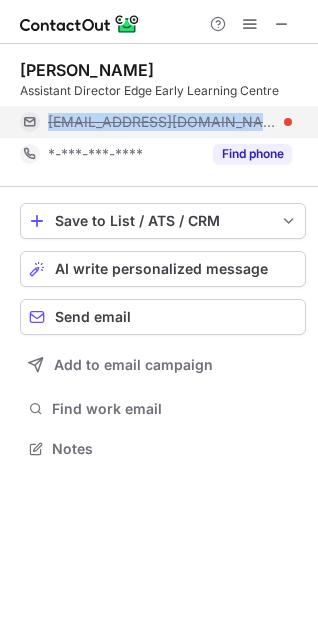 drag, startPoint x: 45, startPoint y: 119, endPoint x: 285, endPoint y: 126, distance: 240.10207 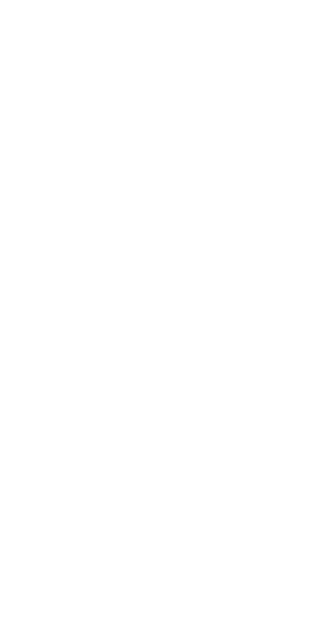 scroll, scrollTop: 0, scrollLeft: 0, axis: both 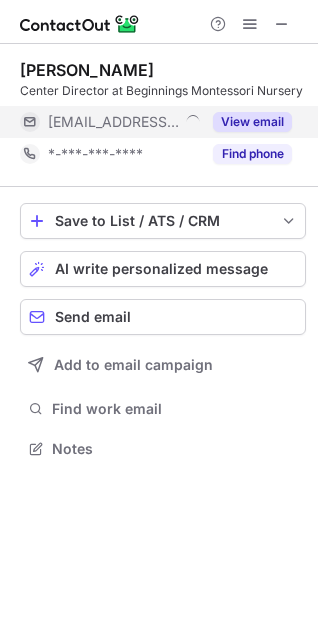click on "View email" at bounding box center [252, 122] 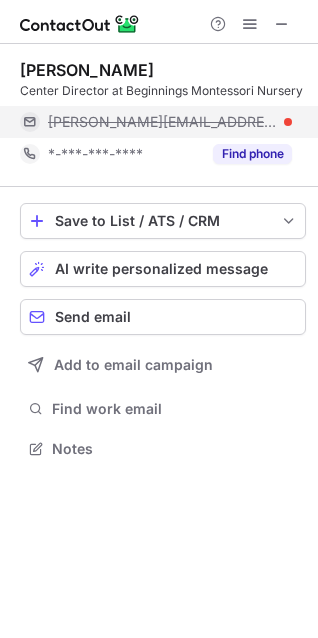 click on "denice@beginningsschools.com" at bounding box center (170, 122) 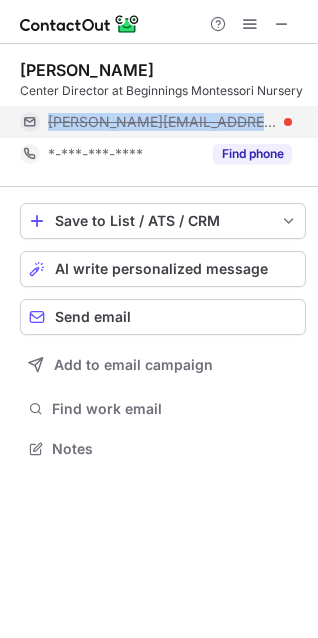 drag, startPoint x: 45, startPoint y: 118, endPoint x: 275, endPoint y: 118, distance: 230 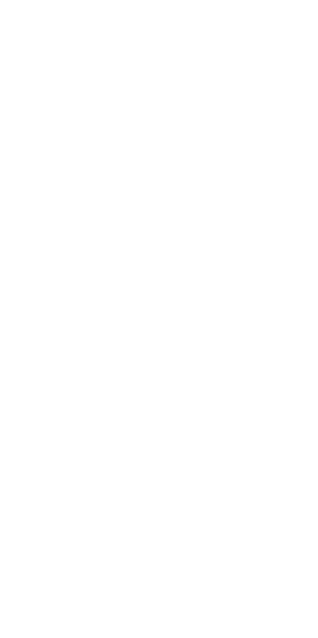 scroll, scrollTop: 0, scrollLeft: 0, axis: both 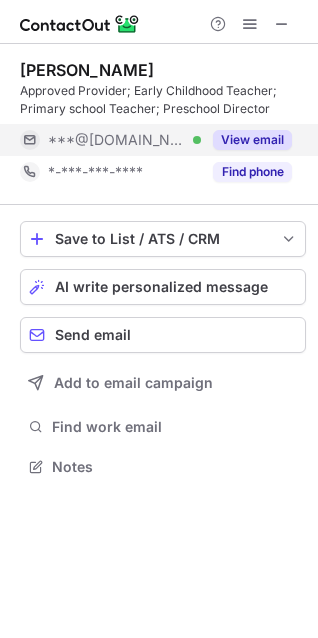 click on "View email" at bounding box center [252, 140] 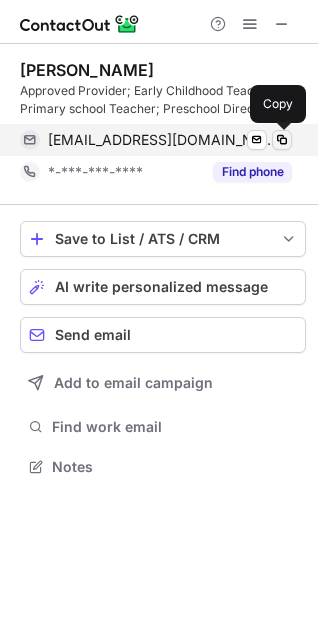 click at bounding box center (282, 140) 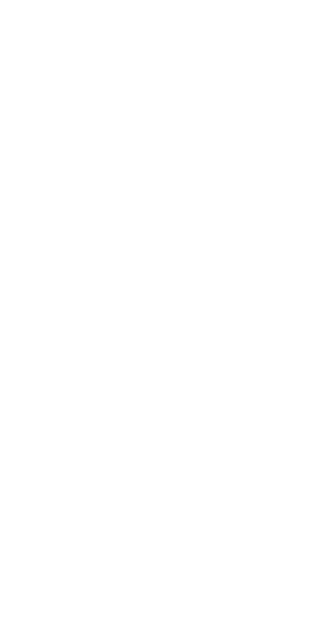 scroll, scrollTop: 0, scrollLeft: 0, axis: both 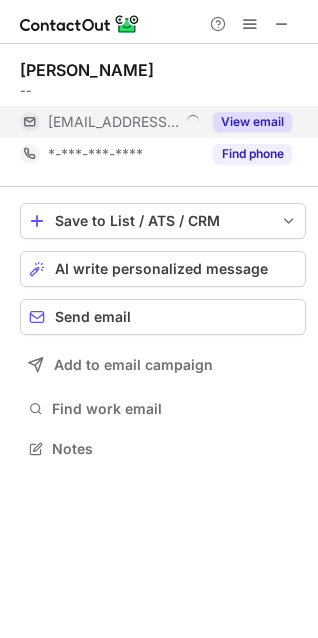 click on "View email" at bounding box center (252, 122) 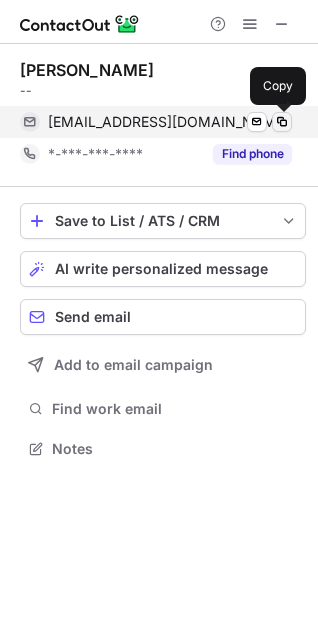 click at bounding box center [282, 122] 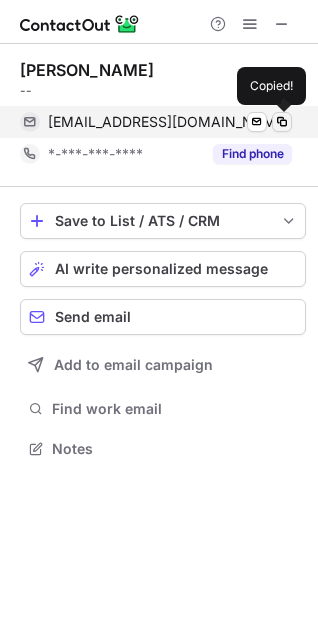 type 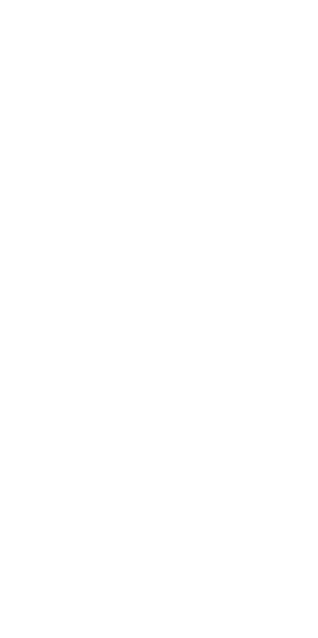 scroll, scrollTop: 0, scrollLeft: 0, axis: both 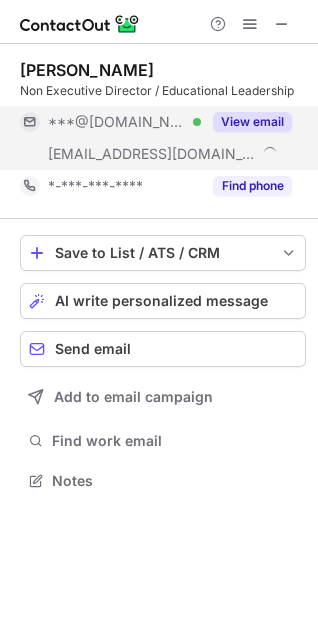 click on "View email" at bounding box center [246, 122] 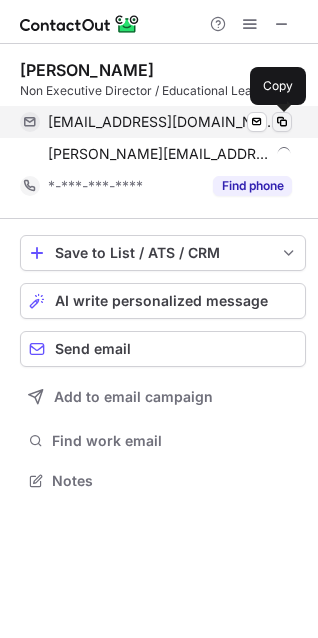 click at bounding box center (282, 122) 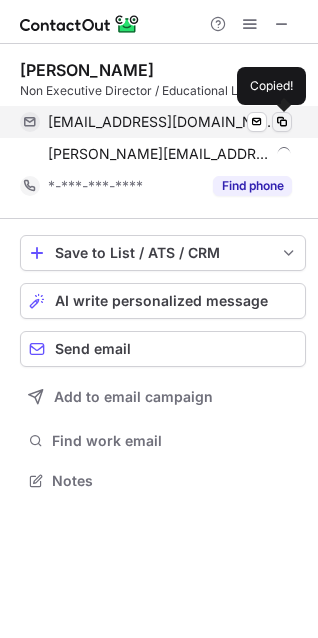 type 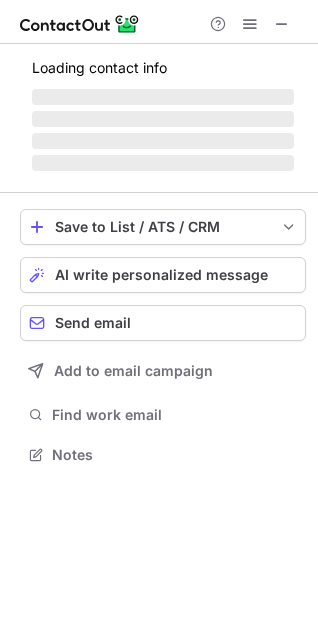 scroll, scrollTop: 0, scrollLeft: 0, axis: both 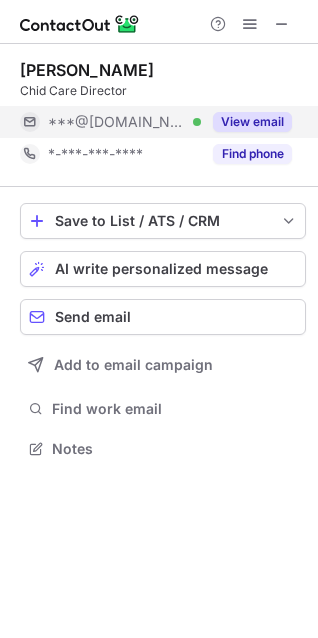 click on "View email" at bounding box center [246, 122] 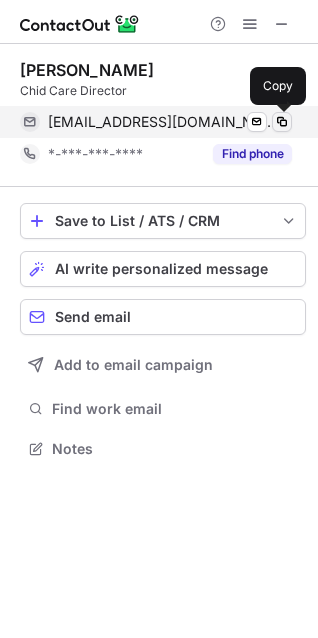 click at bounding box center [282, 122] 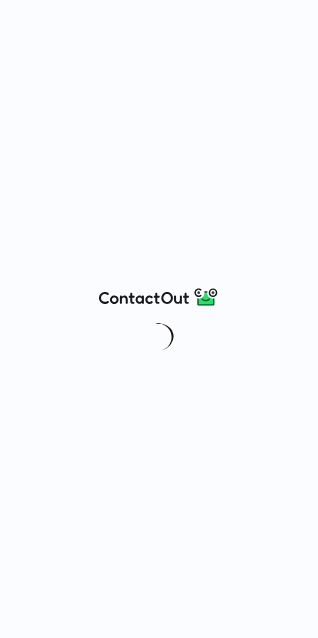 scroll, scrollTop: 0, scrollLeft: 0, axis: both 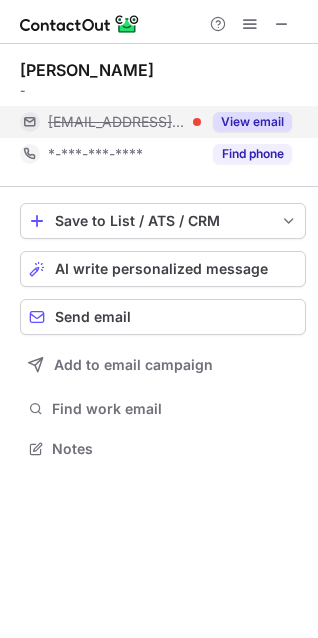 click on "View email" at bounding box center [252, 122] 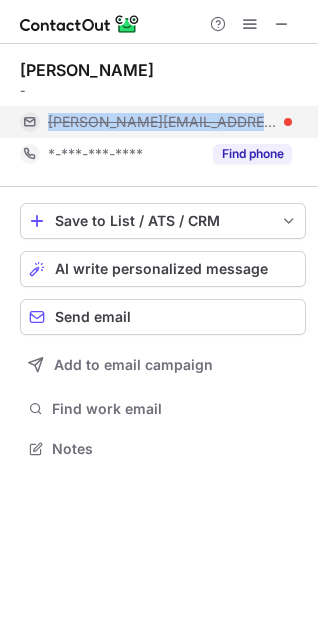 drag, startPoint x: 46, startPoint y: 123, endPoint x: 244, endPoint y: 124, distance: 198.00252 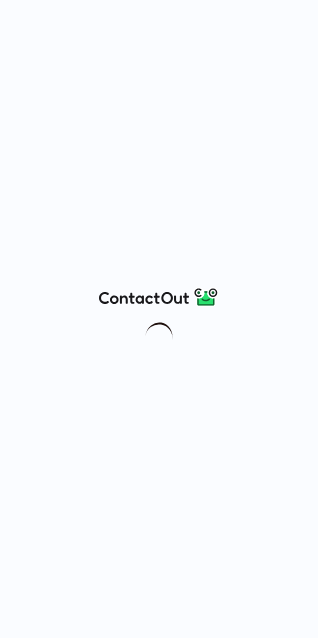 scroll, scrollTop: 0, scrollLeft: 0, axis: both 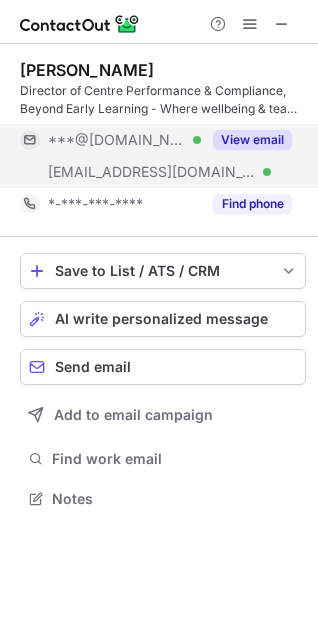 click on "View email" at bounding box center [252, 140] 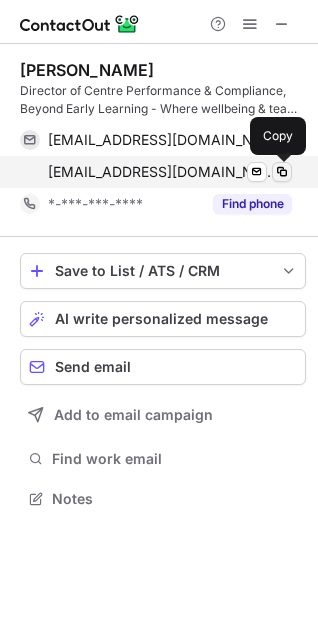 click at bounding box center [282, 172] 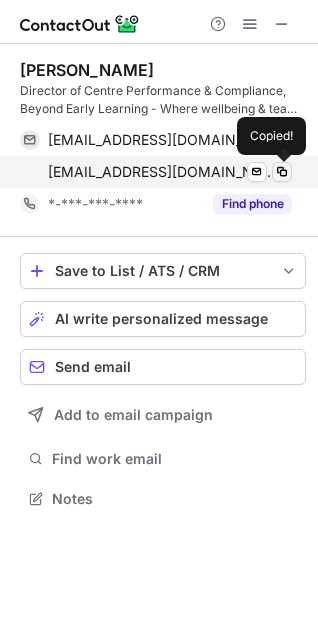 type 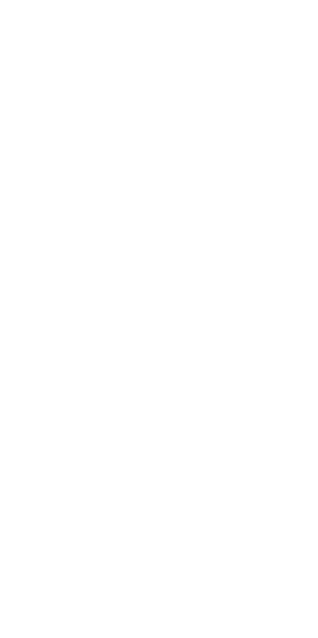 scroll, scrollTop: 0, scrollLeft: 0, axis: both 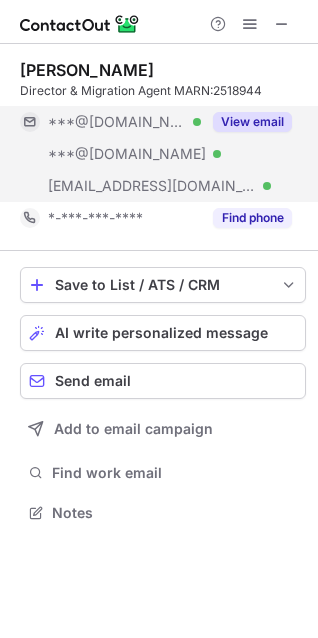 click on "View email" at bounding box center (252, 122) 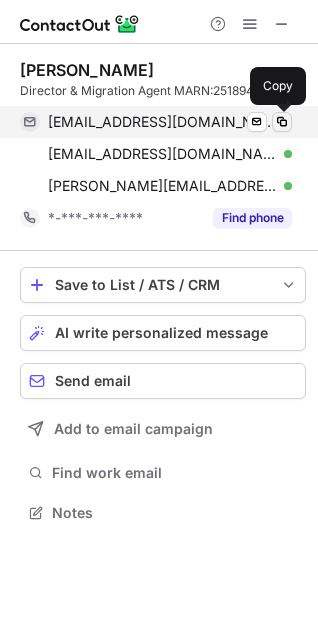 click at bounding box center (282, 122) 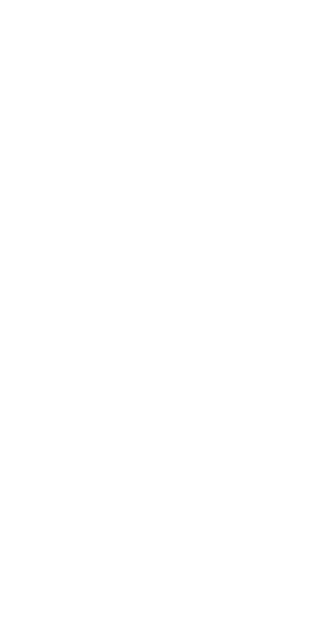 scroll, scrollTop: 0, scrollLeft: 0, axis: both 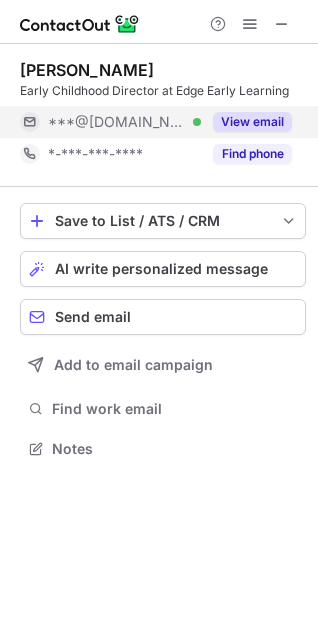 click on "View email" at bounding box center (252, 122) 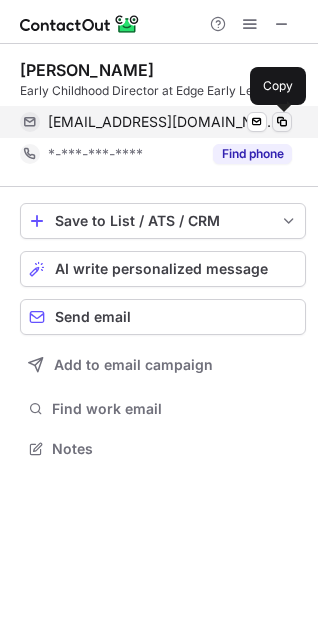 click at bounding box center (282, 122) 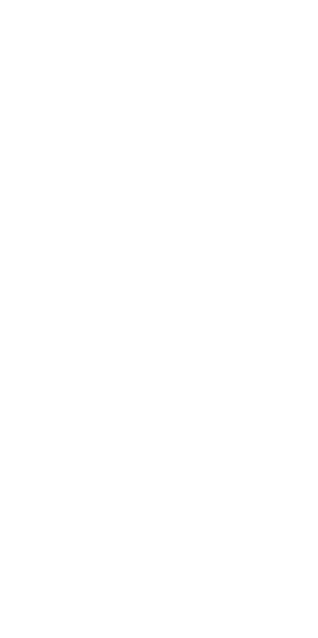 scroll, scrollTop: 0, scrollLeft: 0, axis: both 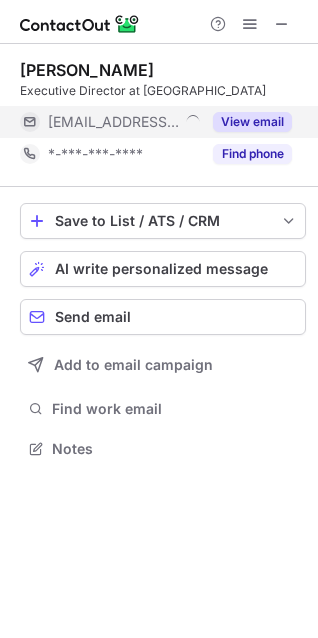 click on "View email" at bounding box center (252, 122) 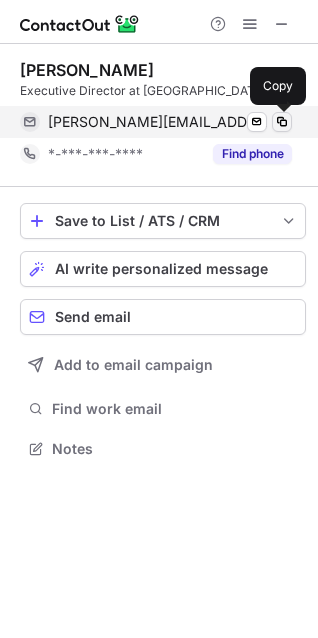 click at bounding box center [282, 122] 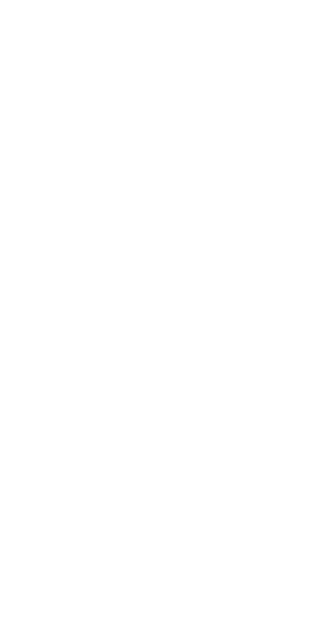 scroll, scrollTop: 0, scrollLeft: 0, axis: both 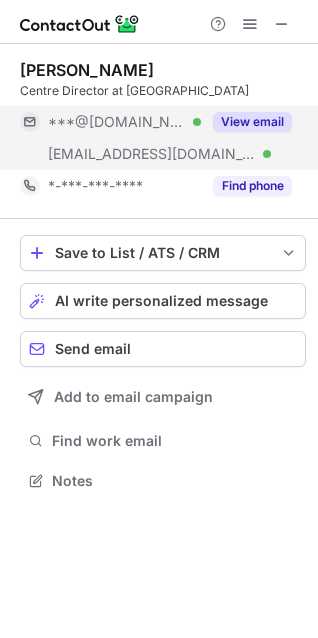 click on "View email" at bounding box center (252, 122) 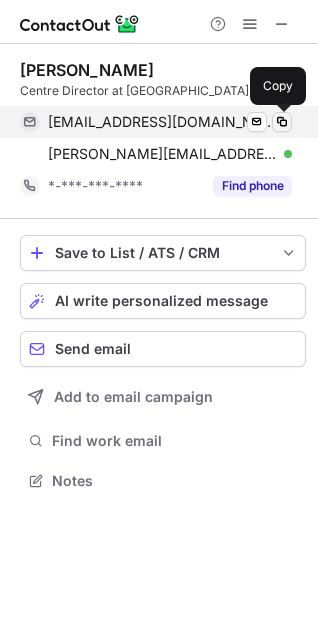 click at bounding box center [282, 122] 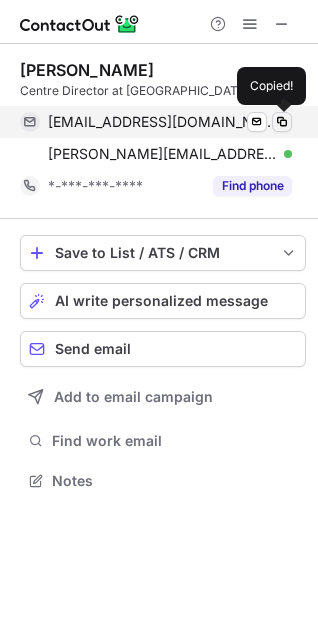 type 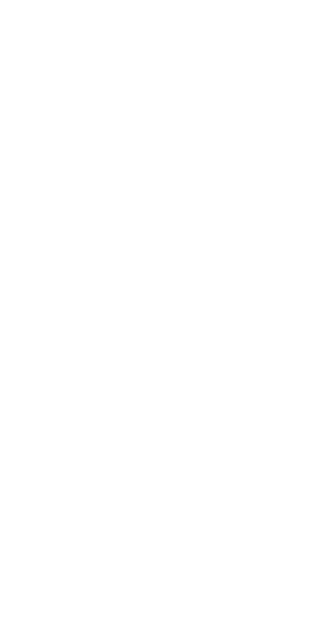 scroll, scrollTop: 0, scrollLeft: 0, axis: both 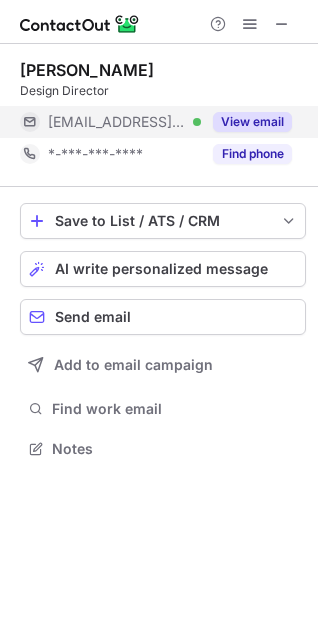 click on "View email" at bounding box center (252, 122) 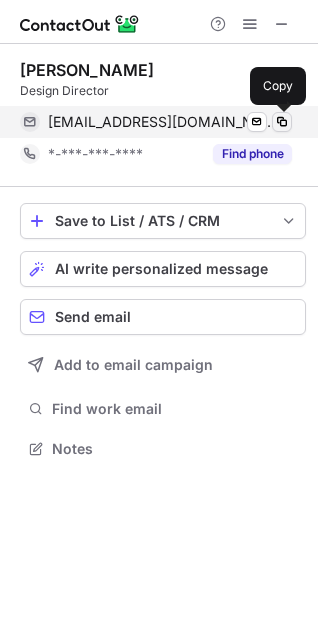click at bounding box center [282, 122] 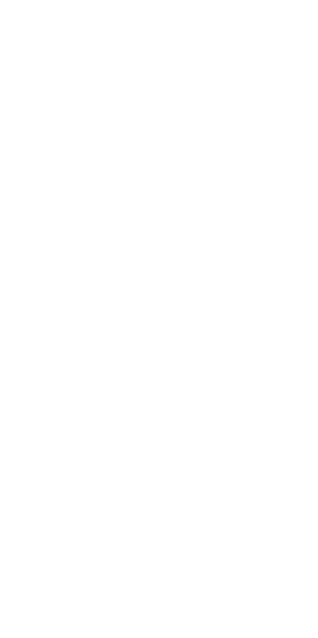 scroll, scrollTop: 0, scrollLeft: 0, axis: both 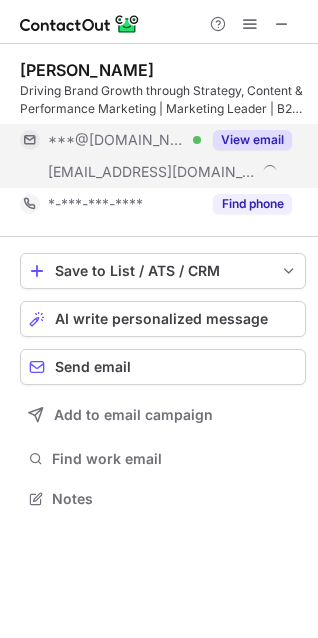 click on "View email" at bounding box center (252, 140) 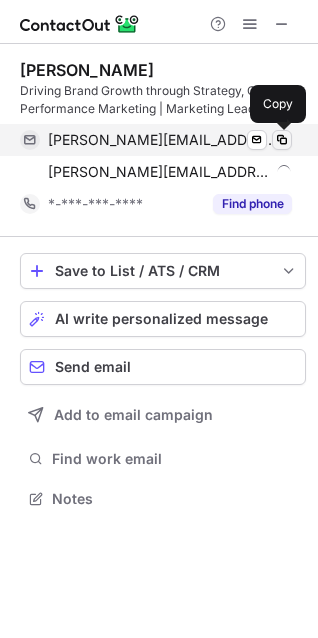 click at bounding box center [282, 140] 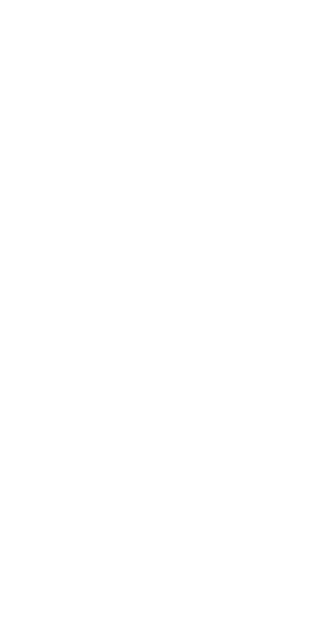 scroll, scrollTop: 0, scrollLeft: 0, axis: both 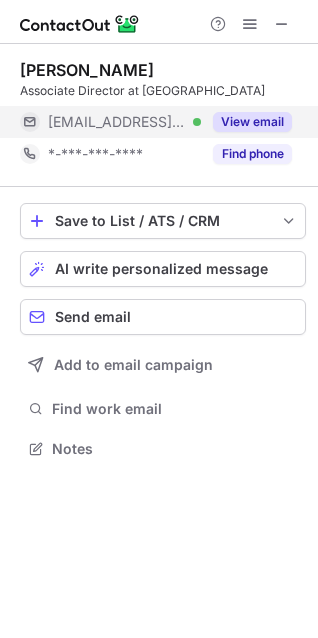 click on "View email" at bounding box center (252, 122) 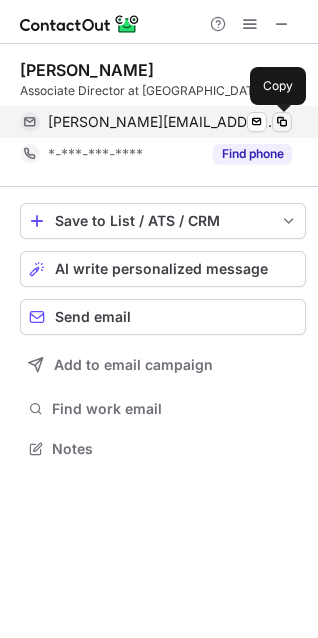 click at bounding box center (282, 122) 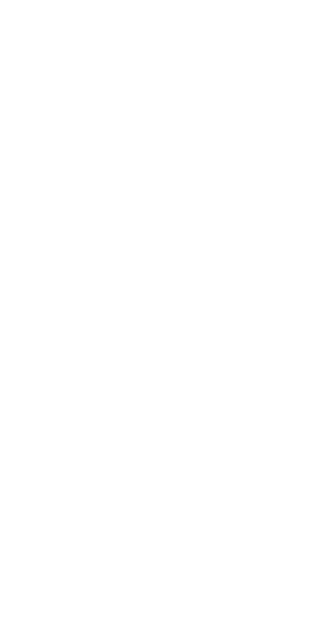 scroll, scrollTop: 0, scrollLeft: 0, axis: both 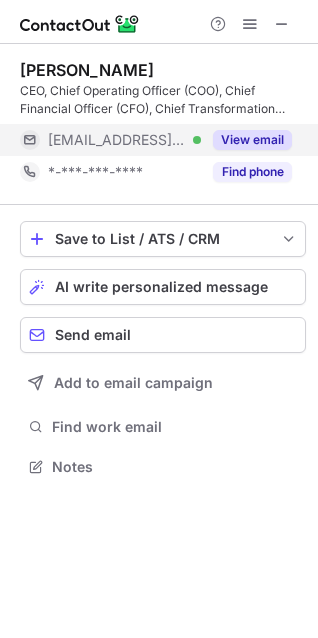 click on "View email" at bounding box center [252, 140] 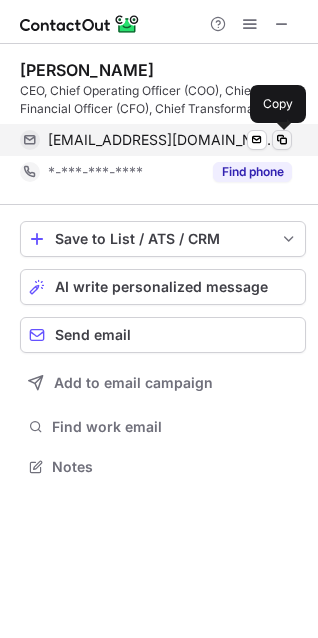 click at bounding box center (282, 140) 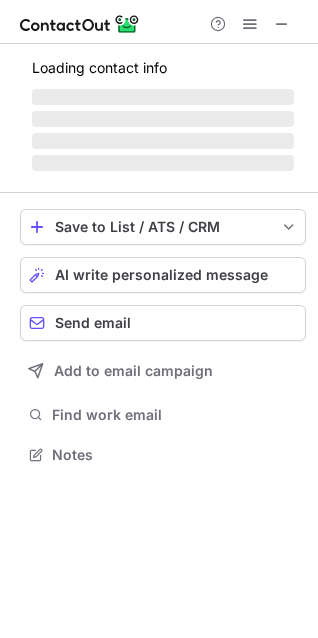 scroll, scrollTop: 0, scrollLeft: 0, axis: both 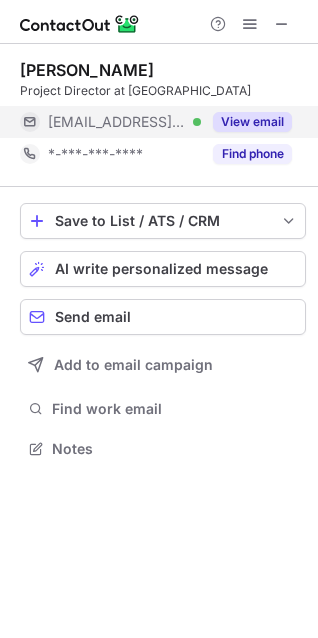 click on "View email" at bounding box center (252, 122) 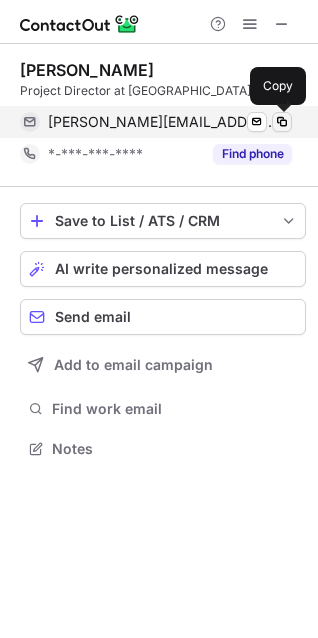 click at bounding box center (282, 122) 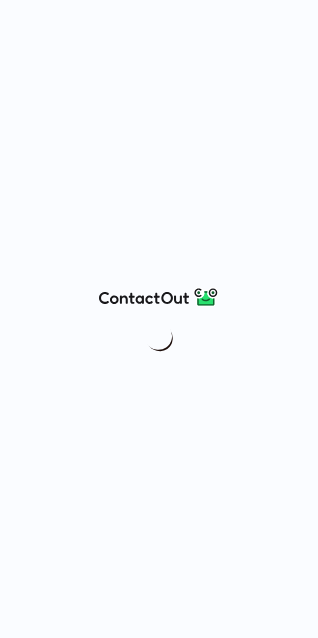 scroll, scrollTop: 0, scrollLeft: 0, axis: both 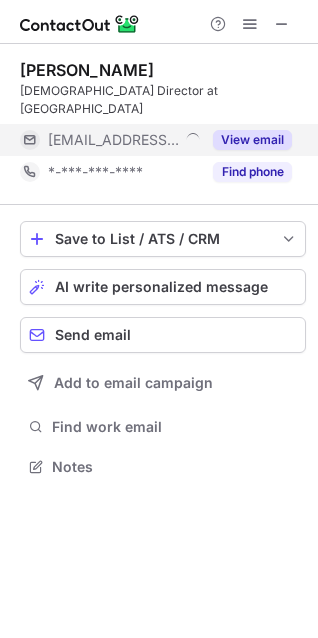 click on "View email" at bounding box center [252, 140] 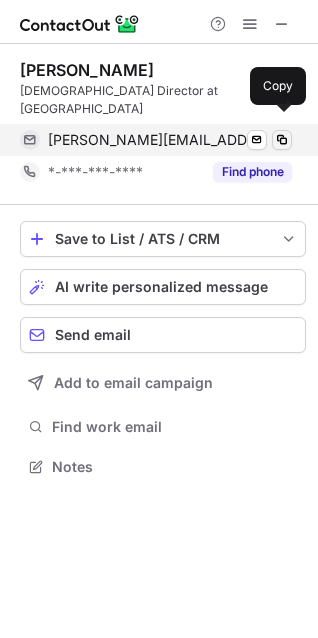 click at bounding box center [282, 140] 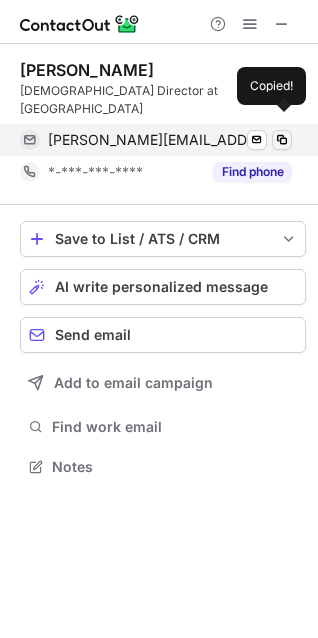 type 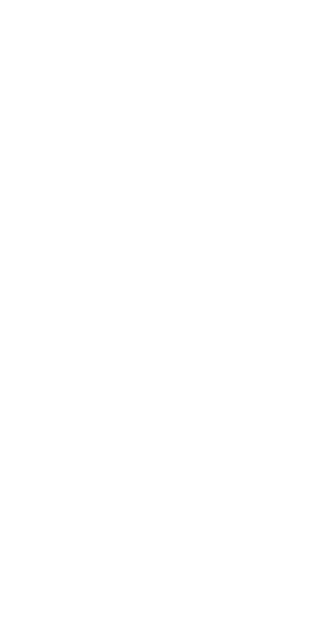 scroll, scrollTop: 0, scrollLeft: 0, axis: both 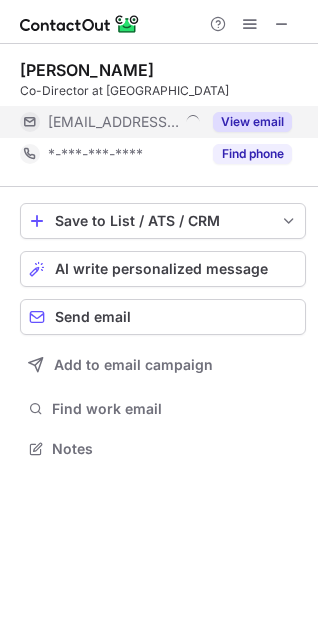 click on "View email" at bounding box center [252, 122] 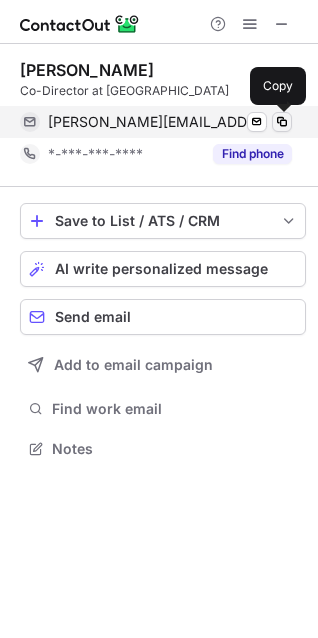 click at bounding box center (282, 122) 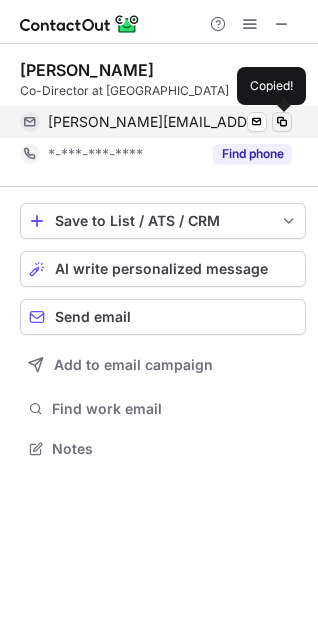 type 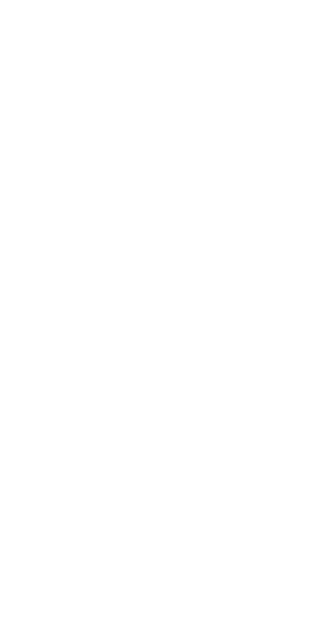 scroll, scrollTop: 0, scrollLeft: 0, axis: both 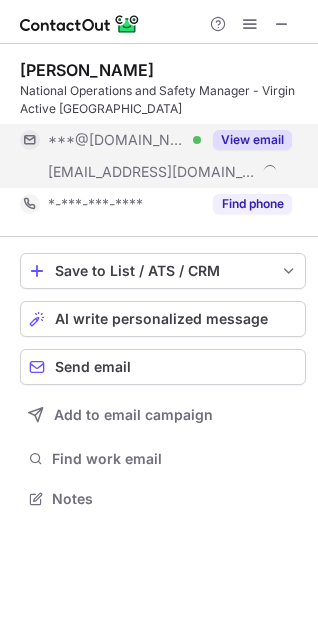 click on "View email" at bounding box center (252, 140) 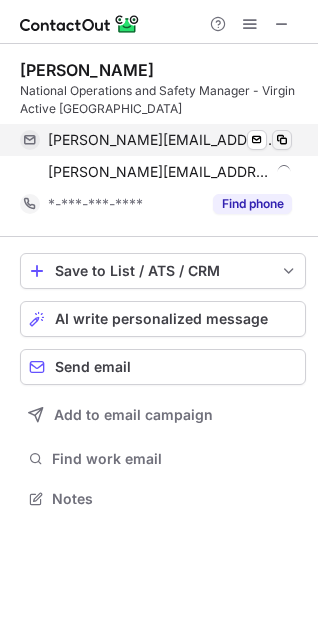 click at bounding box center (282, 140) 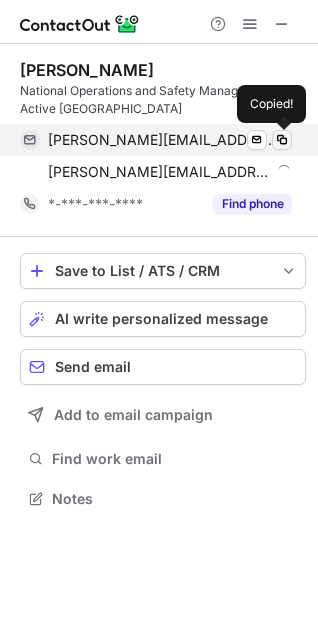 type 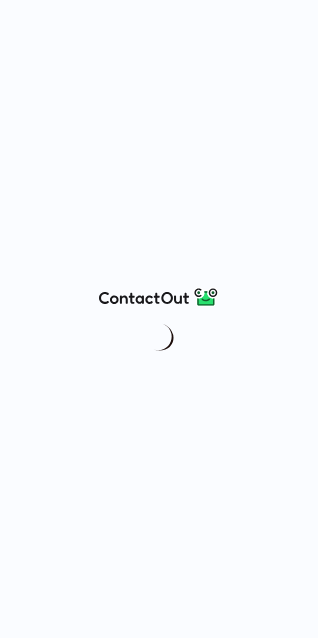 scroll, scrollTop: 0, scrollLeft: 0, axis: both 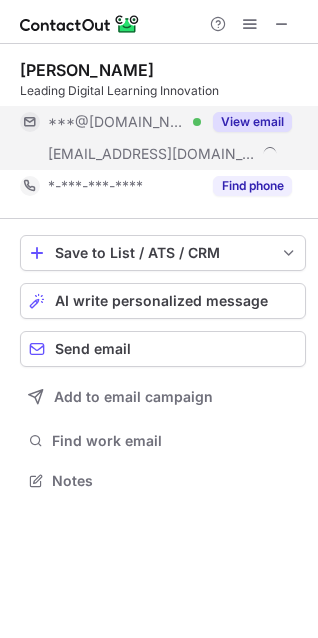 click on "View email" at bounding box center (252, 122) 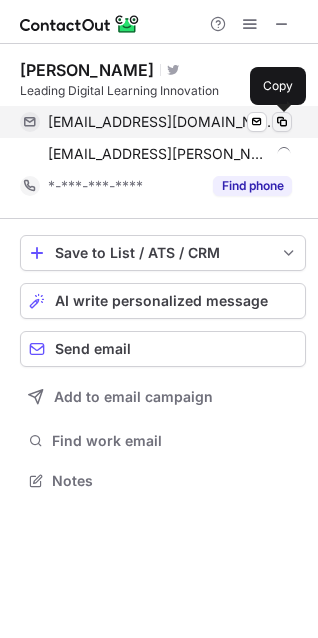 click at bounding box center [282, 122] 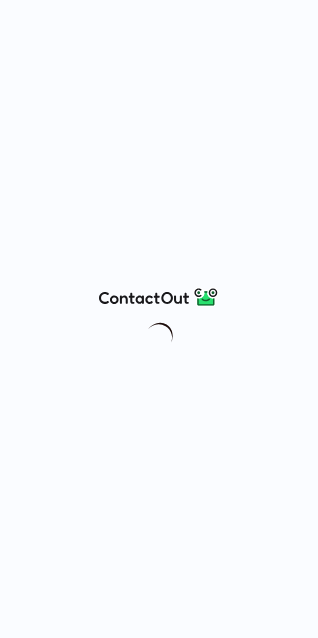 scroll, scrollTop: 0, scrollLeft: 0, axis: both 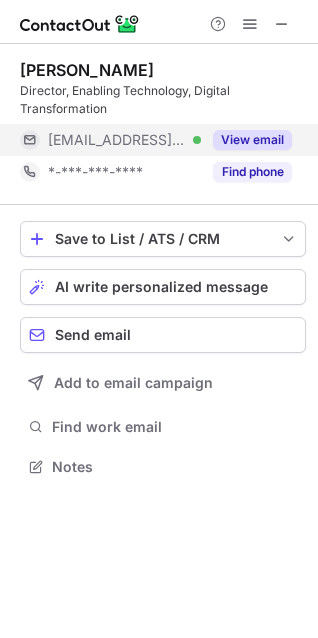 click on "View email" at bounding box center (252, 140) 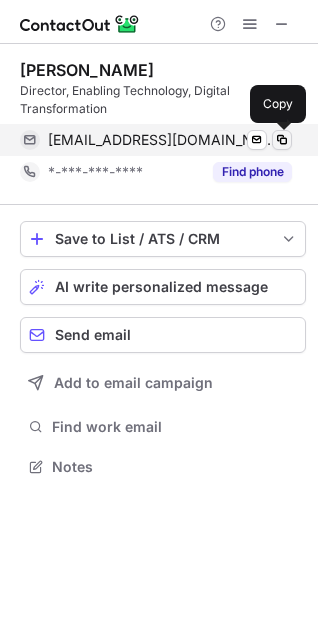 click at bounding box center (282, 140) 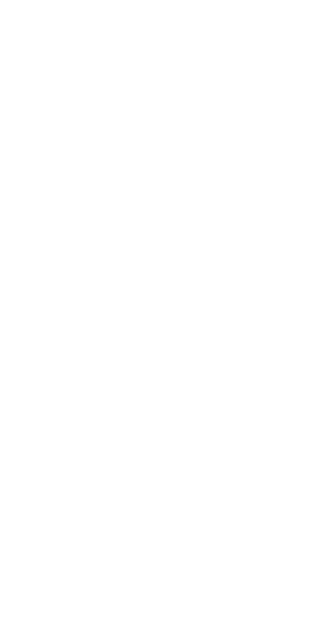 scroll, scrollTop: 0, scrollLeft: 0, axis: both 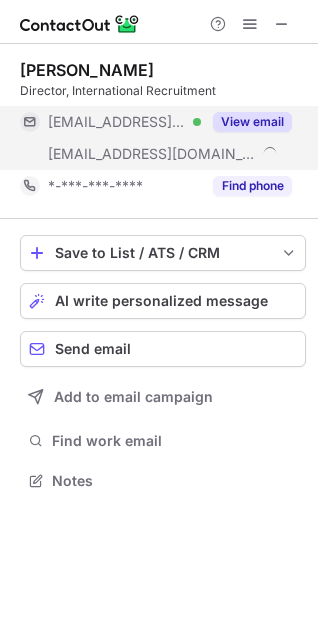click on "View email" at bounding box center (252, 122) 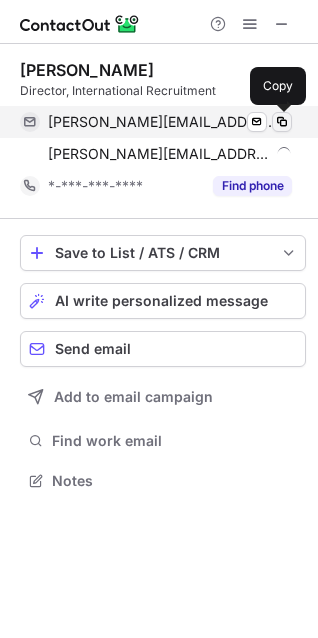 click at bounding box center [282, 122] 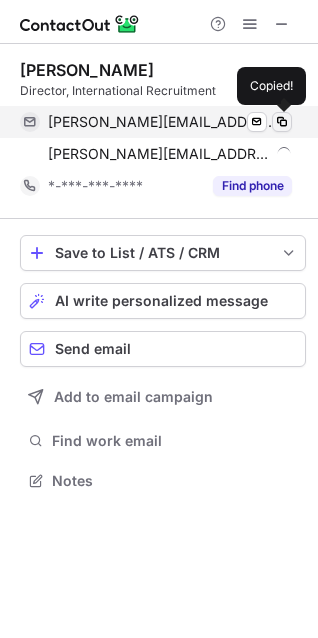 type 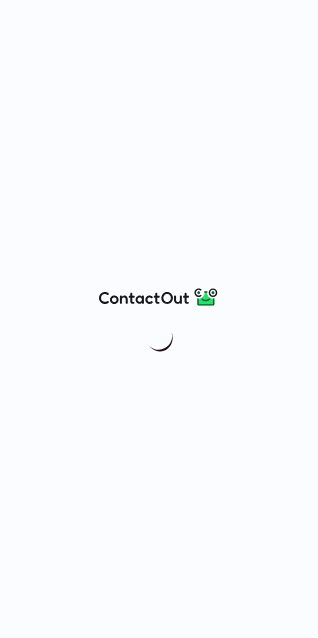 scroll, scrollTop: 0, scrollLeft: 0, axis: both 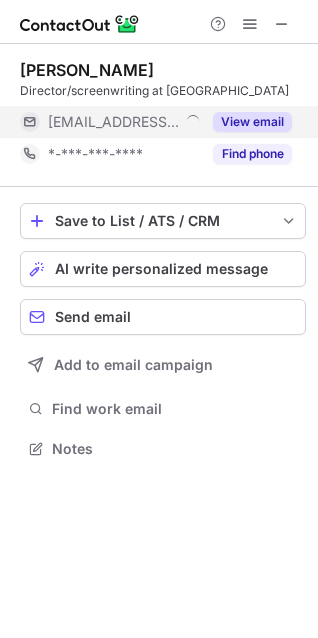 click on "View email" at bounding box center (252, 122) 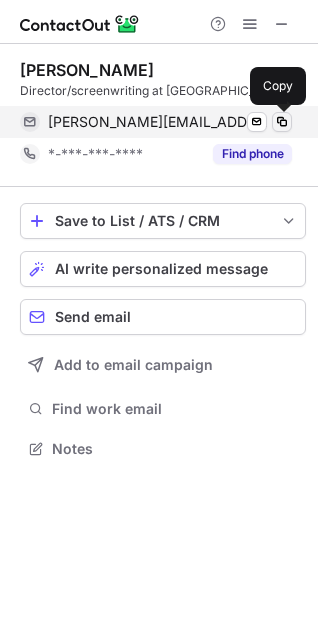 click at bounding box center (282, 122) 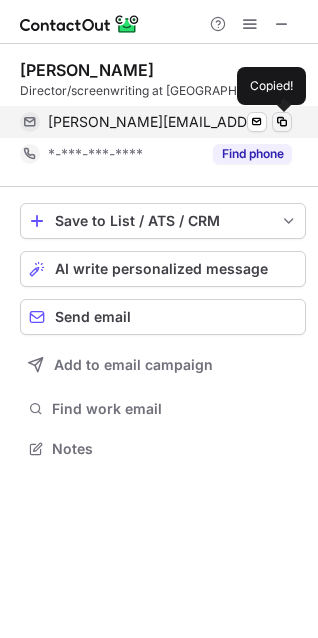 type 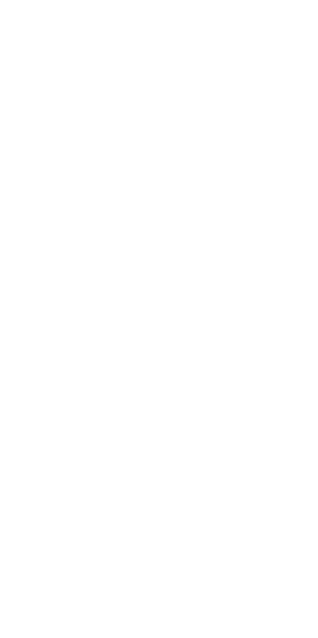 scroll, scrollTop: 0, scrollLeft: 0, axis: both 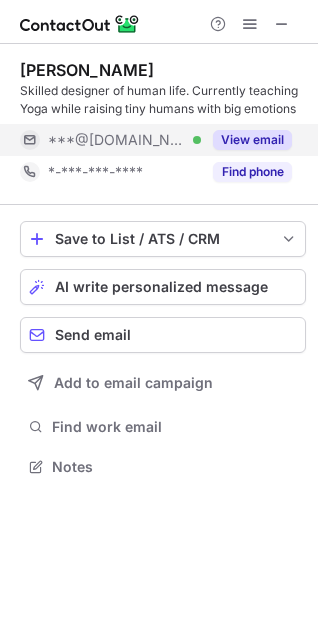 click on "View email" at bounding box center (252, 140) 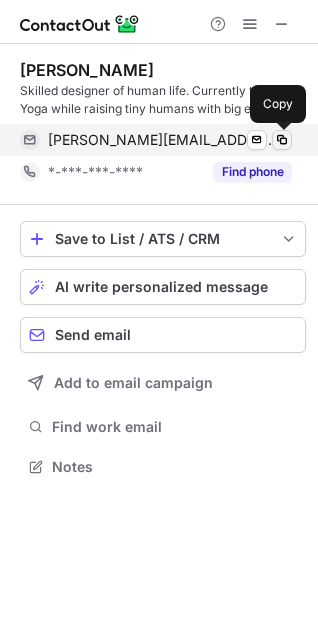 click at bounding box center [282, 140] 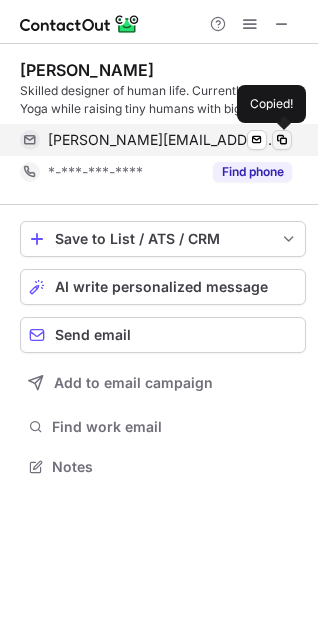 type 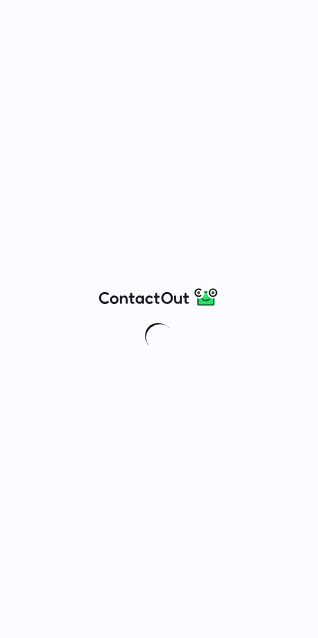 scroll, scrollTop: 0, scrollLeft: 0, axis: both 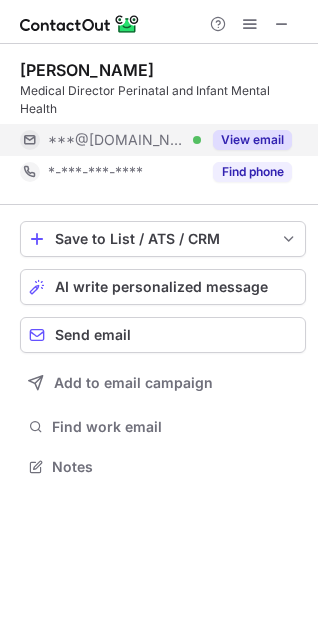 click on "View email" at bounding box center (252, 140) 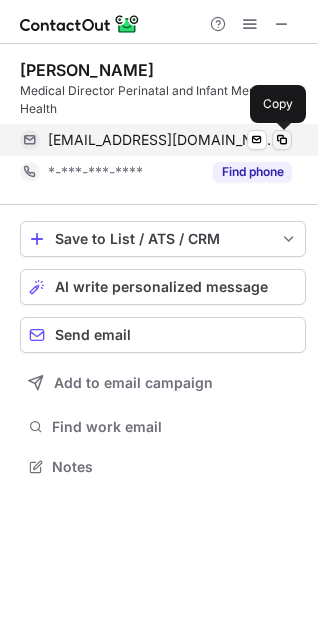 click at bounding box center [282, 140] 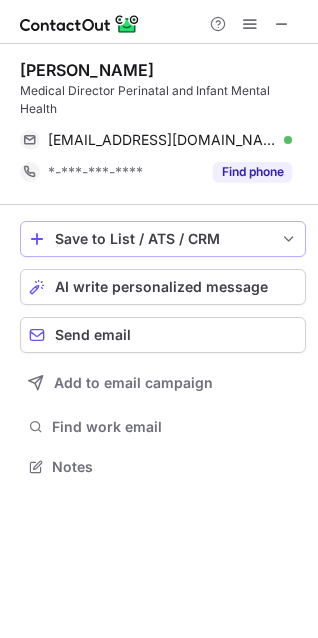 type 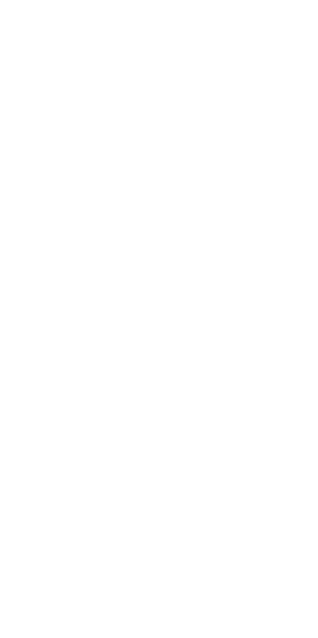 scroll, scrollTop: 0, scrollLeft: 0, axis: both 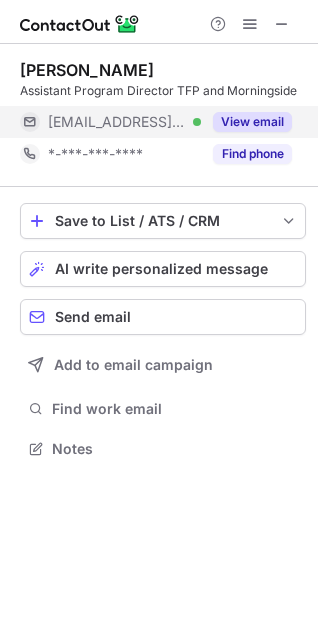 click on "View email" at bounding box center [252, 122] 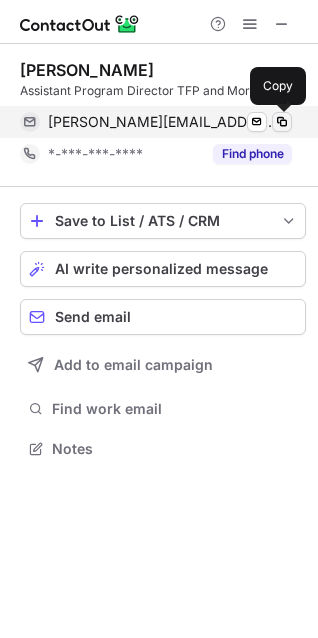 click at bounding box center (282, 122) 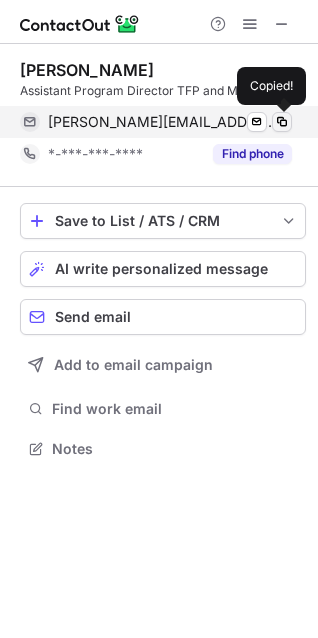 type 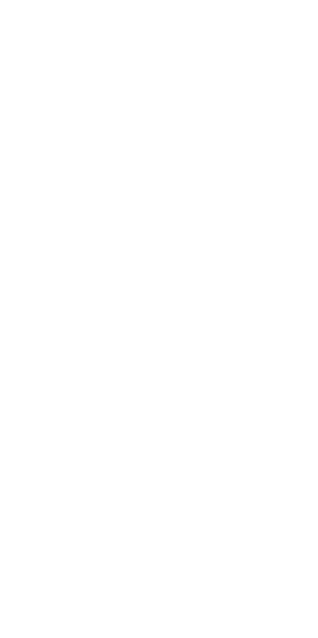 scroll, scrollTop: 0, scrollLeft: 0, axis: both 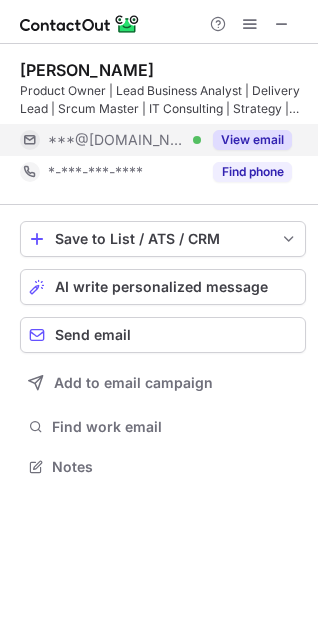 click on "View email" at bounding box center [252, 140] 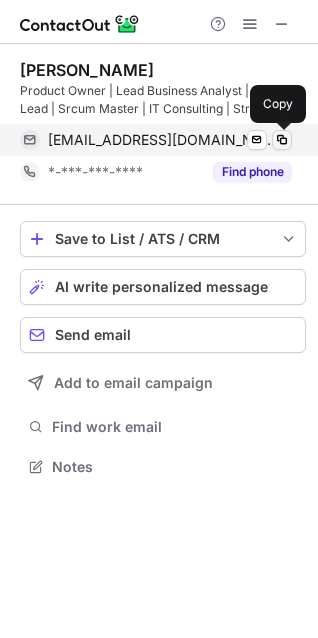 click at bounding box center (282, 140) 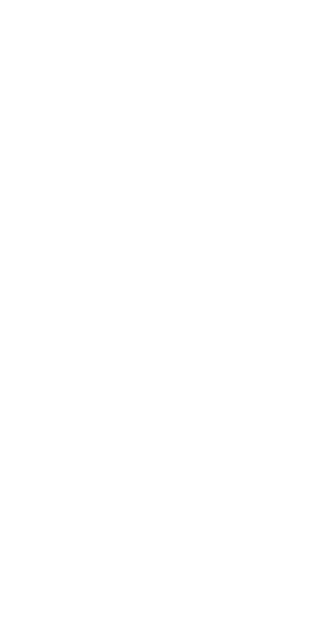 scroll, scrollTop: 0, scrollLeft: 0, axis: both 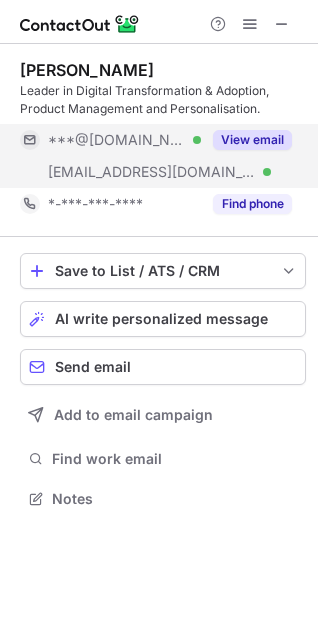 click on "View email" at bounding box center (252, 140) 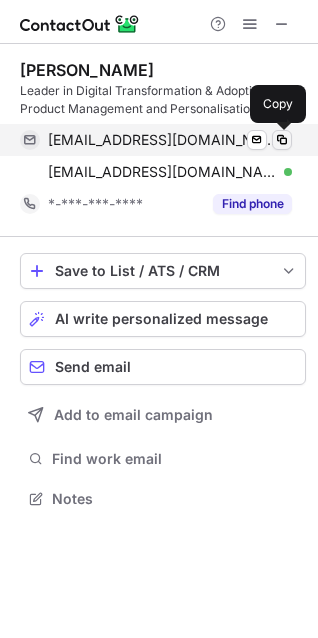 click at bounding box center [282, 140] 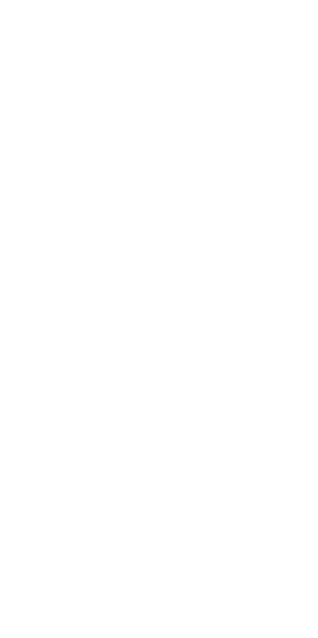 scroll, scrollTop: 0, scrollLeft: 0, axis: both 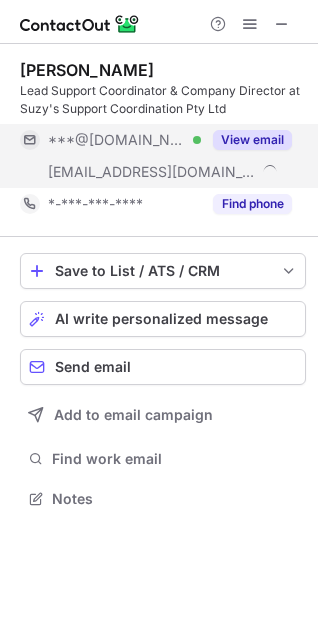 click on "View email" at bounding box center [252, 140] 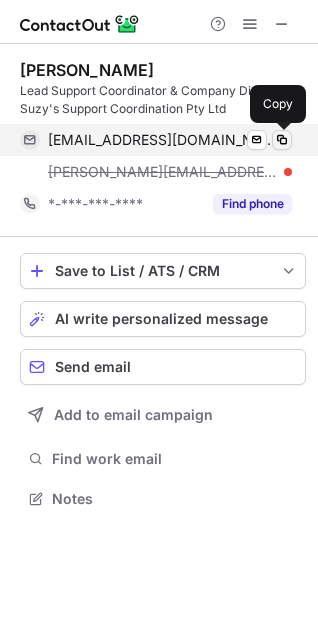 click at bounding box center (282, 140) 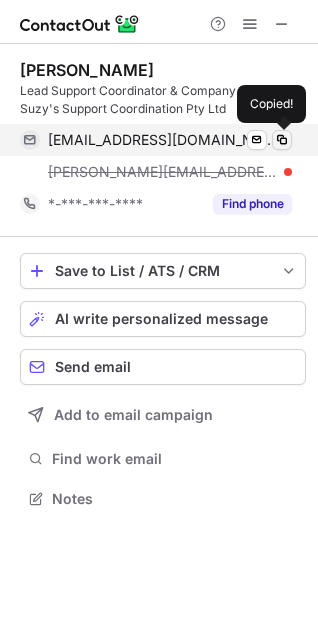type 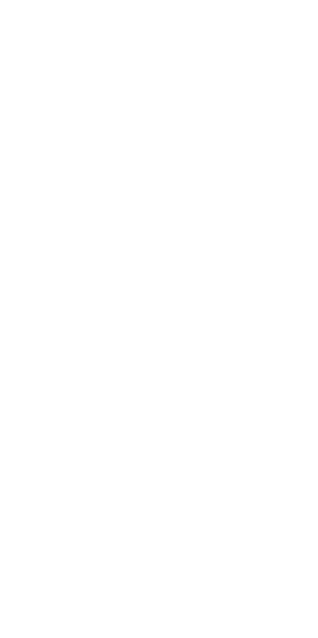 scroll, scrollTop: 0, scrollLeft: 0, axis: both 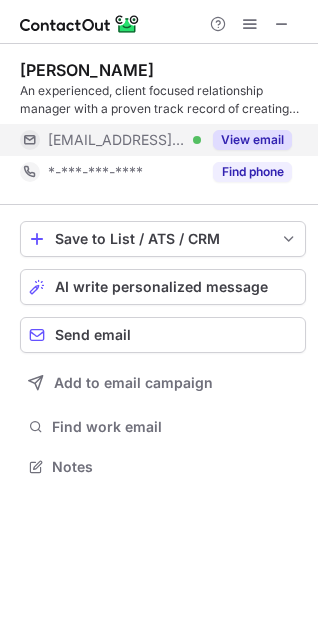 click on "View email" at bounding box center [252, 140] 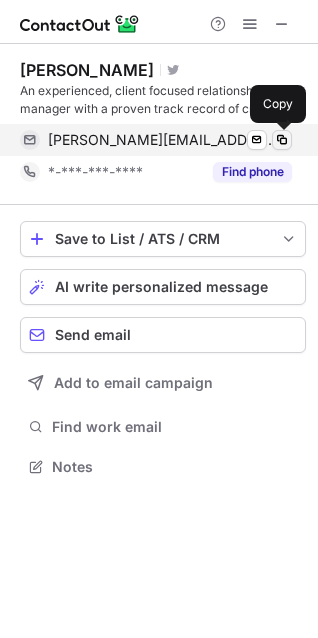 click at bounding box center [282, 140] 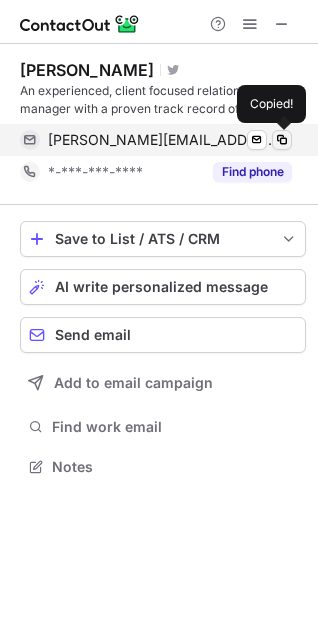 type 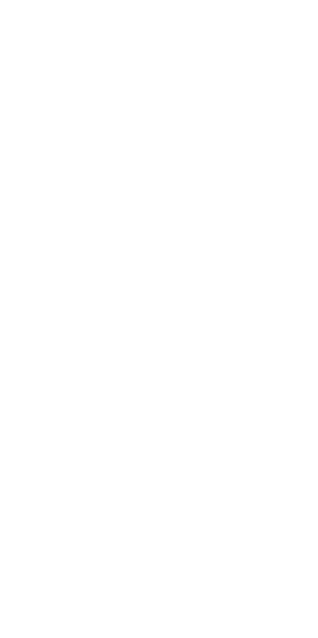 scroll, scrollTop: 0, scrollLeft: 0, axis: both 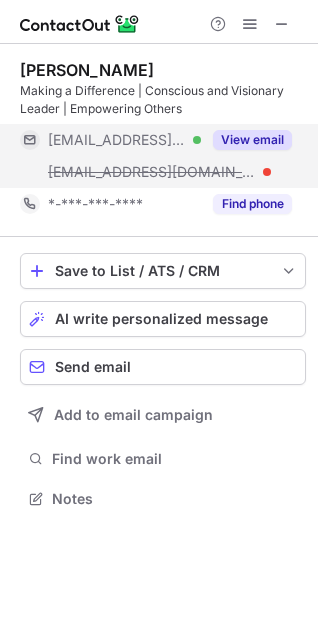 click on "View email" at bounding box center [252, 140] 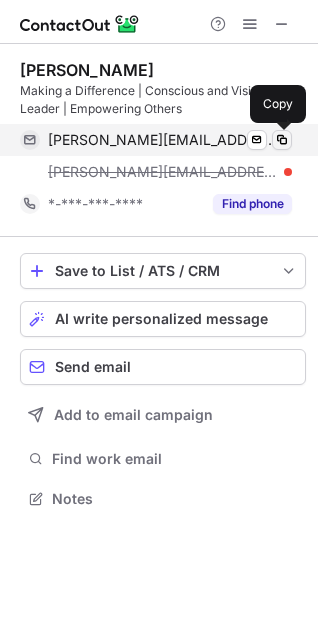 click at bounding box center [282, 140] 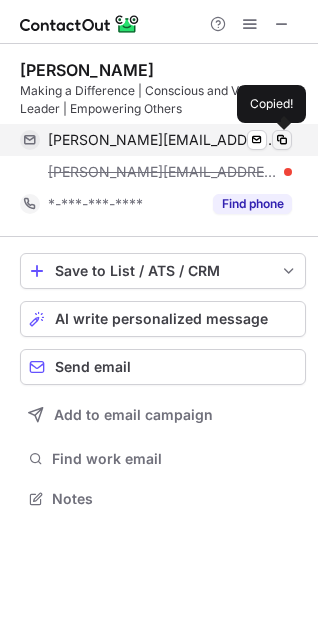 type 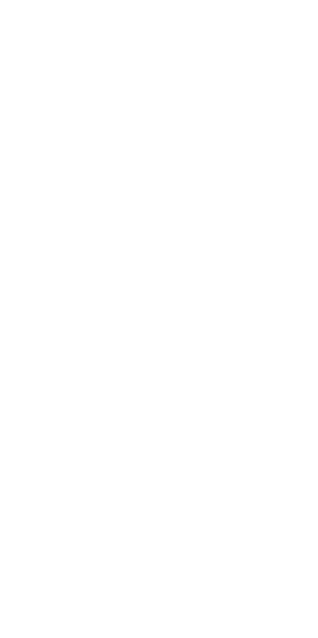 scroll, scrollTop: 0, scrollLeft: 0, axis: both 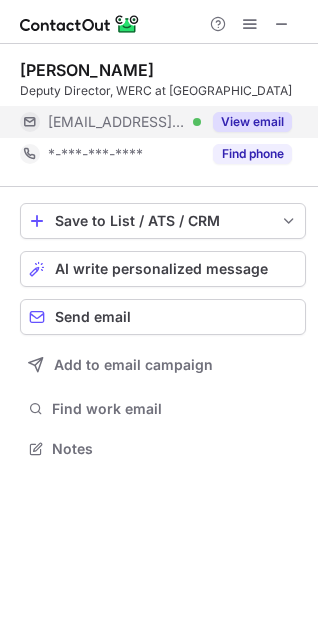 click on "View email" at bounding box center [252, 122] 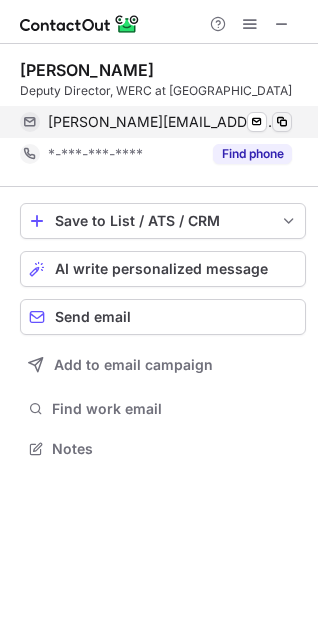 click at bounding box center (282, 122) 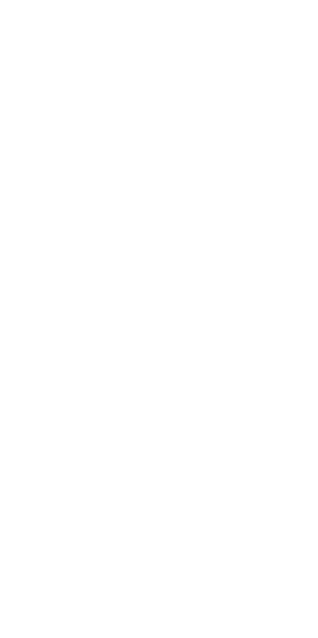 scroll, scrollTop: 0, scrollLeft: 0, axis: both 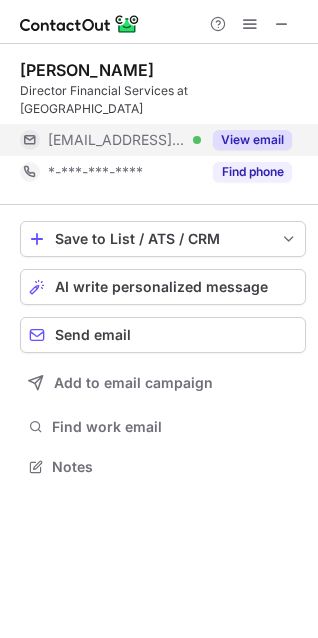 click on "View email" at bounding box center [252, 140] 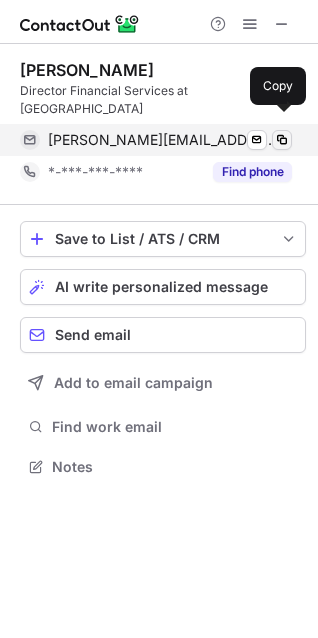 click at bounding box center [282, 140] 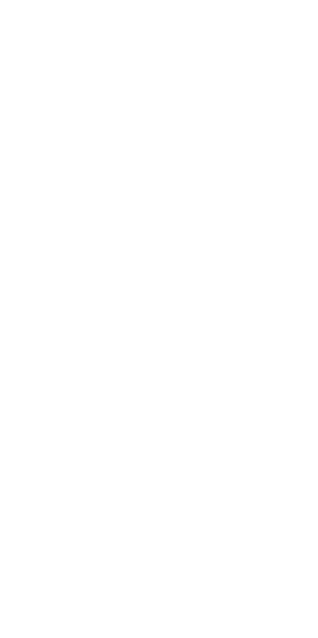 scroll, scrollTop: 0, scrollLeft: 0, axis: both 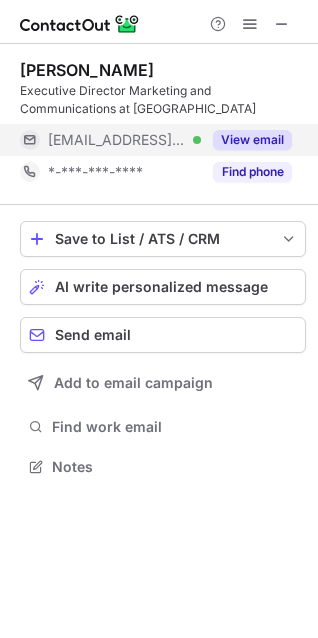 click on "View email" at bounding box center [252, 140] 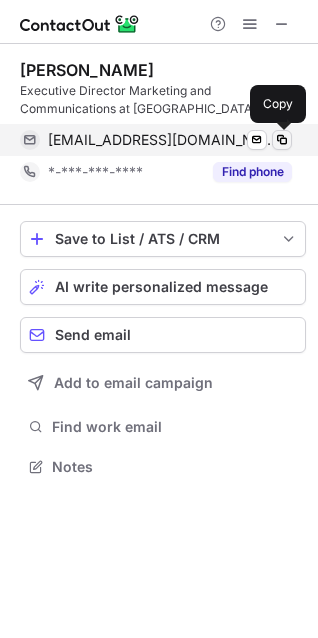 click at bounding box center [282, 140] 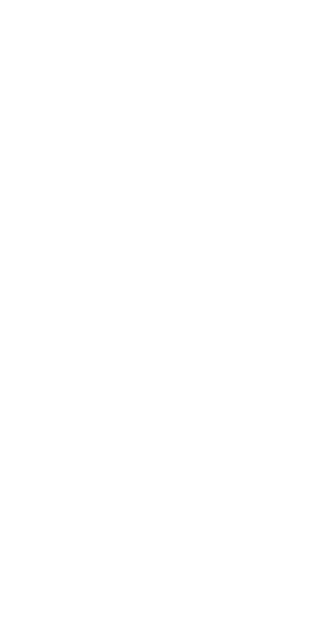 scroll, scrollTop: 0, scrollLeft: 0, axis: both 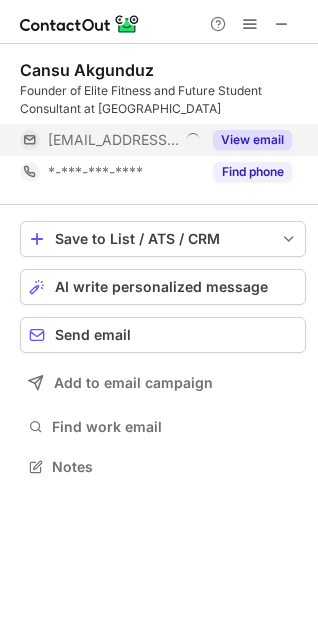 click on "View email" at bounding box center (252, 140) 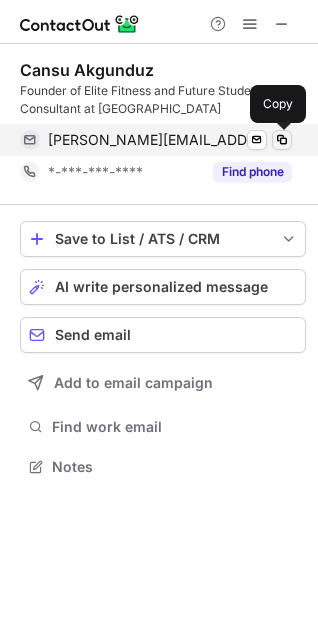 click at bounding box center [282, 140] 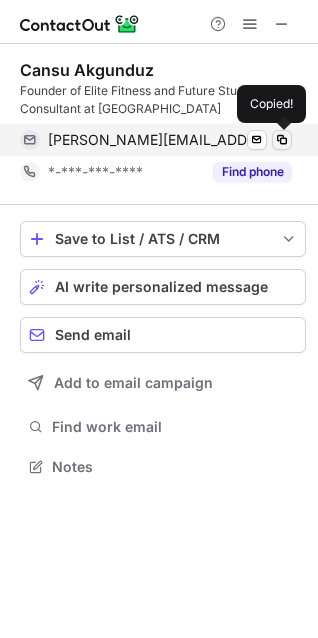 type 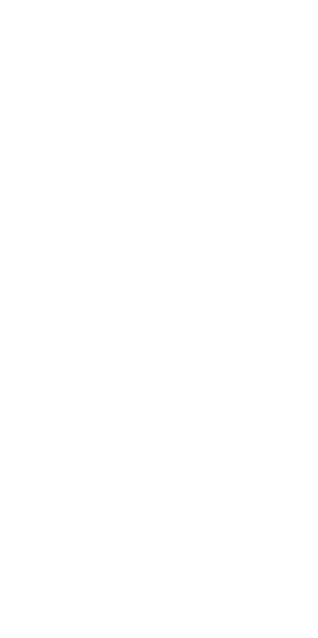 scroll, scrollTop: 0, scrollLeft: 0, axis: both 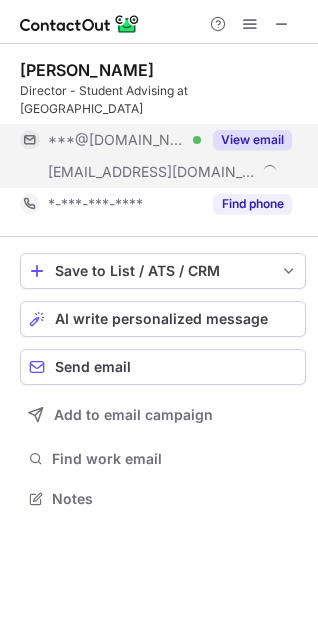 click on "View email" at bounding box center (252, 140) 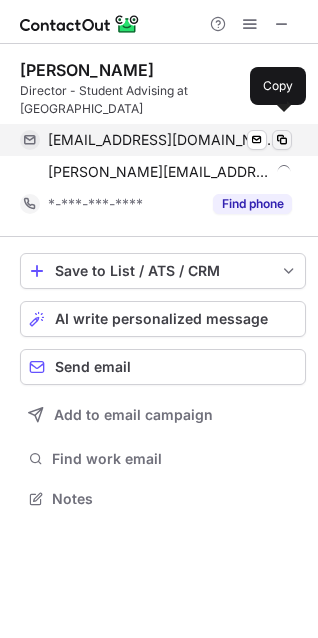 click at bounding box center (282, 140) 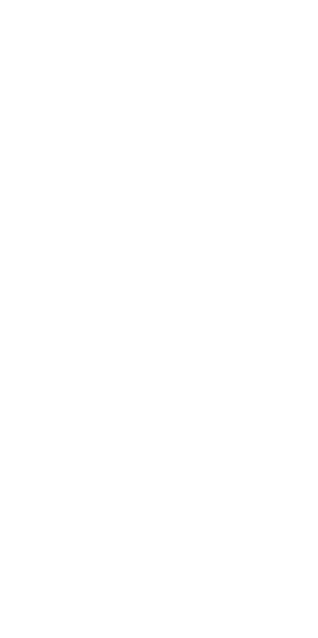 scroll, scrollTop: 0, scrollLeft: 0, axis: both 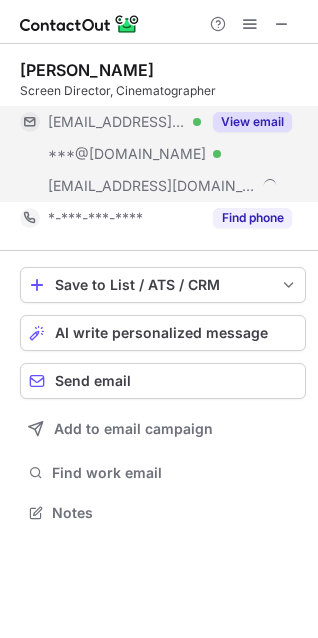 click on "View email" at bounding box center [252, 122] 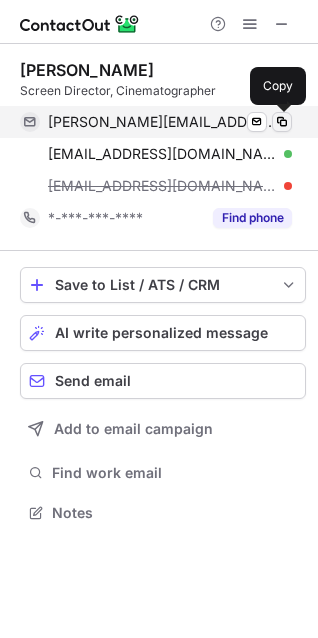 click at bounding box center [282, 122] 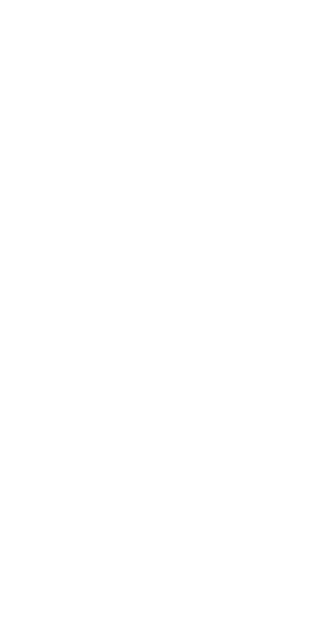 scroll, scrollTop: 0, scrollLeft: 0, axis: both 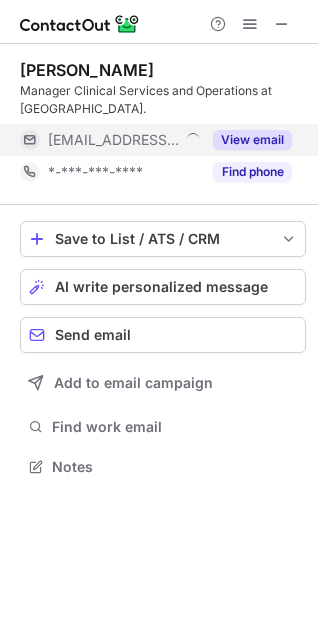 click on "View email" at bounding box center (252, 140) 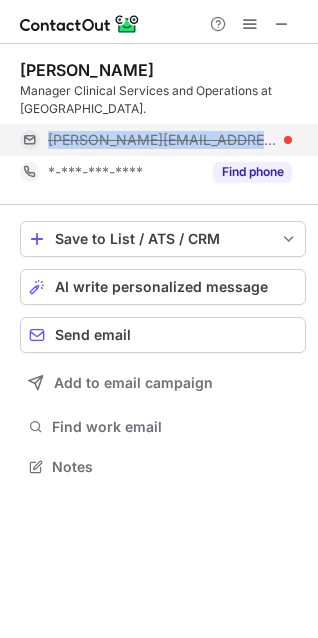 drag, startPoint x: 40, startPoint y: 141, endPoint x: 237, endPoint y: 141, distance: 197 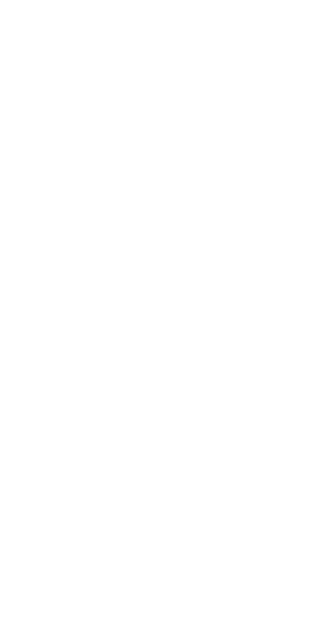 scroll, scrollTop: 0, scrollLeft: 0, axis: both 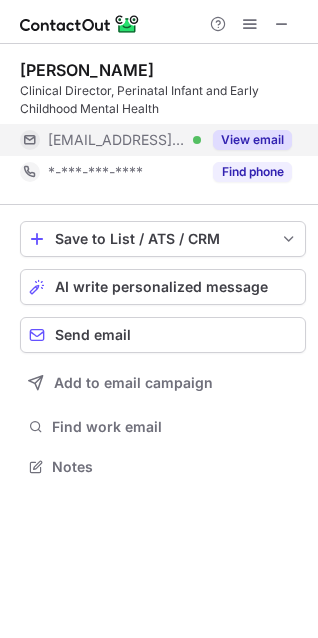 click on "View email" at bounding box center (252, 140) 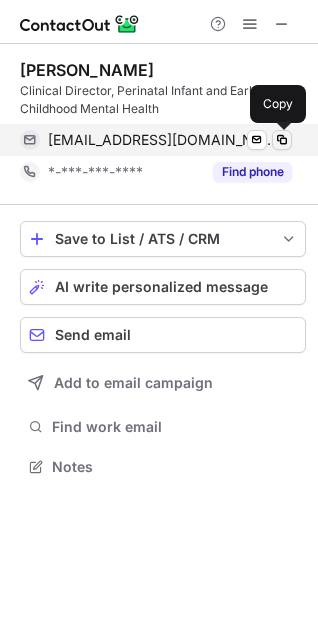 click at bounding box center (282, 140) 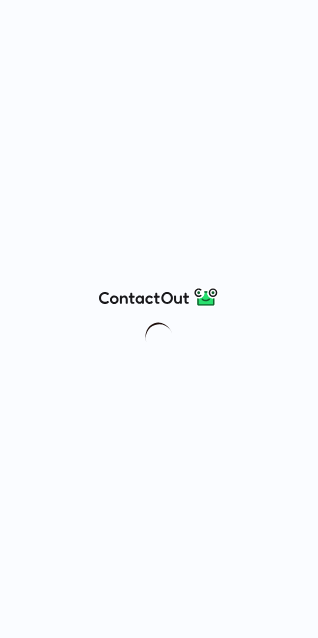 scroll, scrollTop: 0, scrollLeft: 0, axis: both 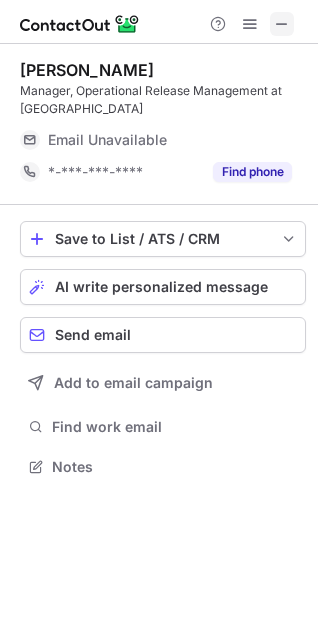 click at bounding box center [282, 24] 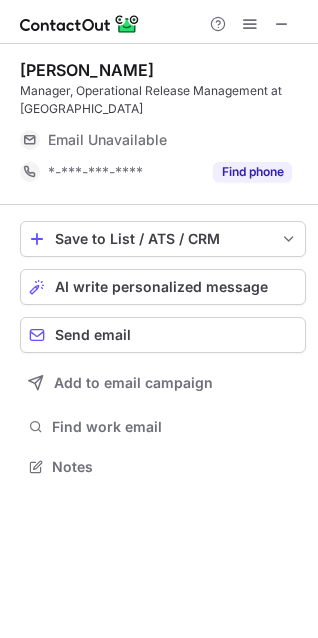 type 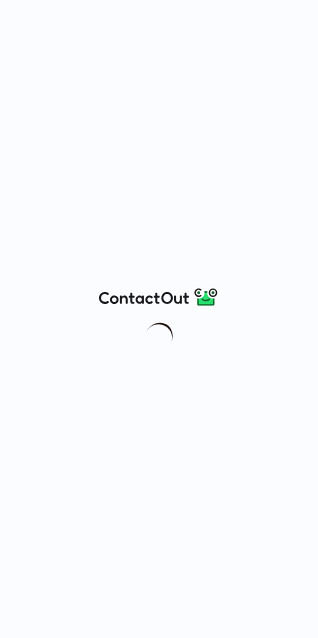 scroll, scrollTop: 0, scrollLeft: 0, axis: both 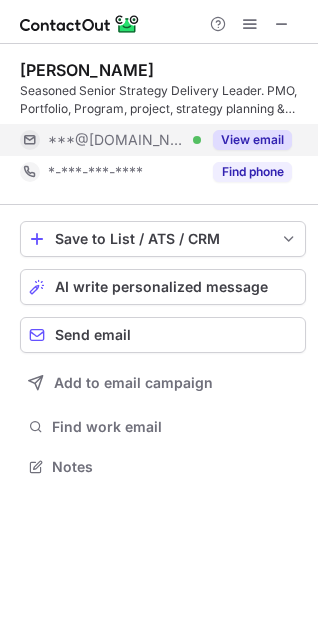 drag, startPoint x: 261, startPoint y: 133, endPoint x: 246, endPoint y: 156, distance: 27.45906 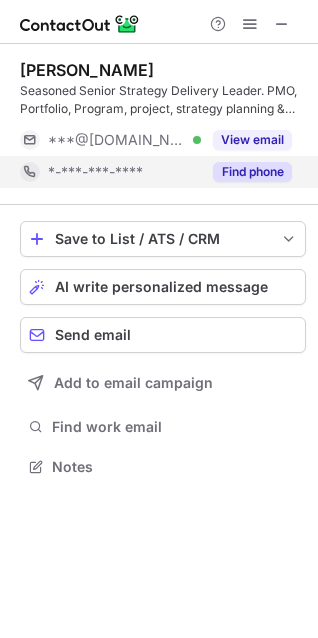 click on "View email" at bounding box center [252, 140] 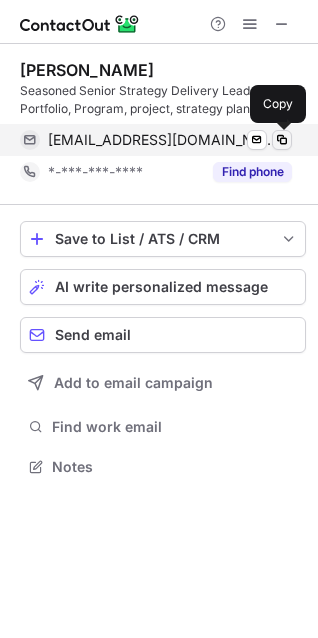 click at bounding box center (282, 140) 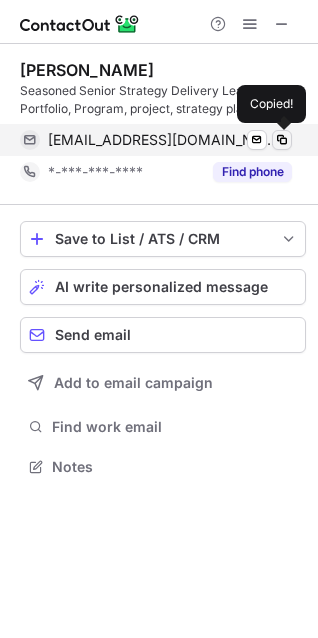 type 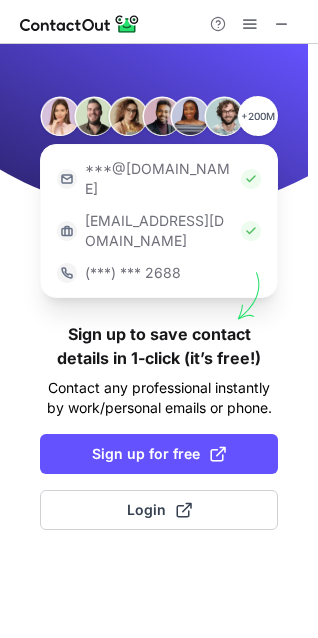 scroll, scrollTop: 0, scrollLeft: 0, axis: both 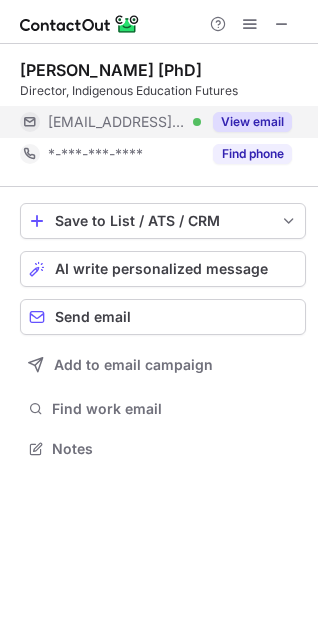 click on "View email" at bounding box center (252, 122) 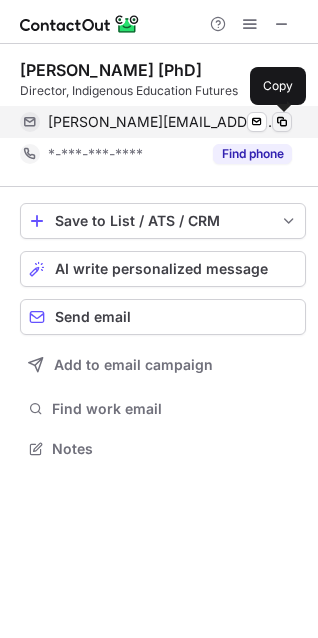 click at bounding box center [282, 122] 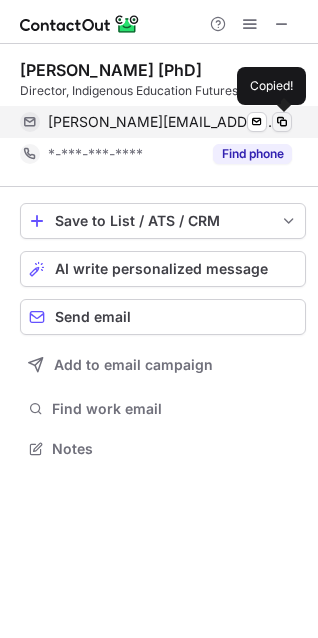 type 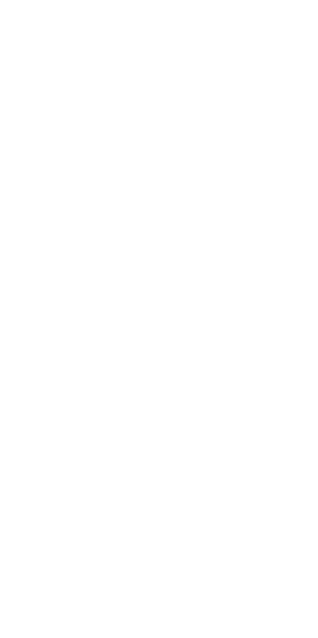 scroll, scrollTop: 0, scrollLeft: 0, axis: both 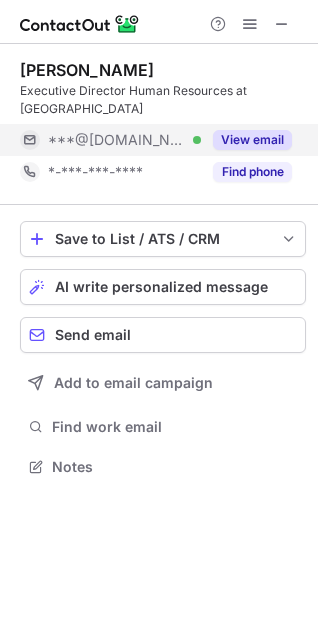 click on "View email" at bounding box center (252, 140) 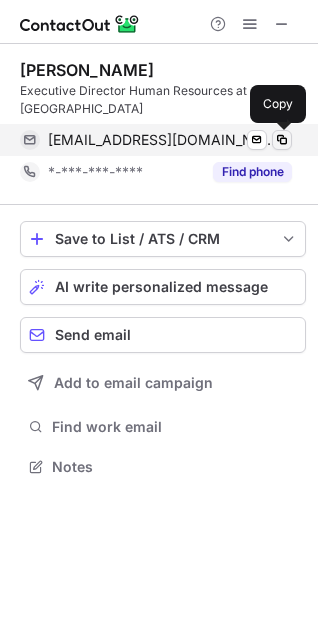 click at bounding box center [282, 140] 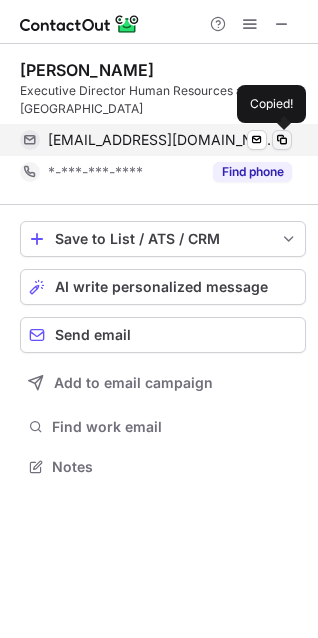 type 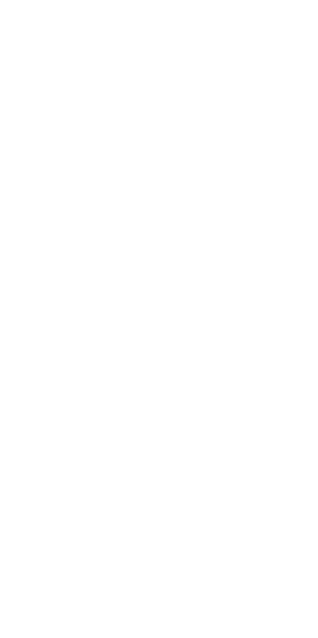 scroll, scrollTop: 0, scrollLeft: 0, axis: both 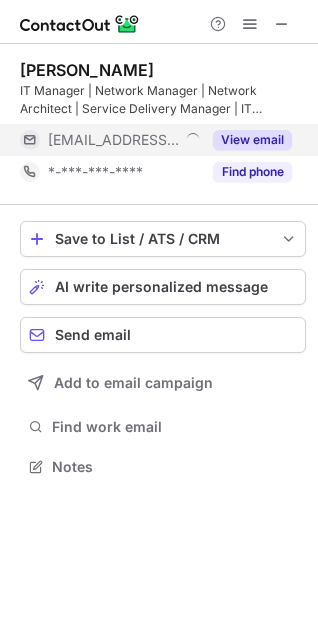 click on "View email" at bounding box center (252, 140) 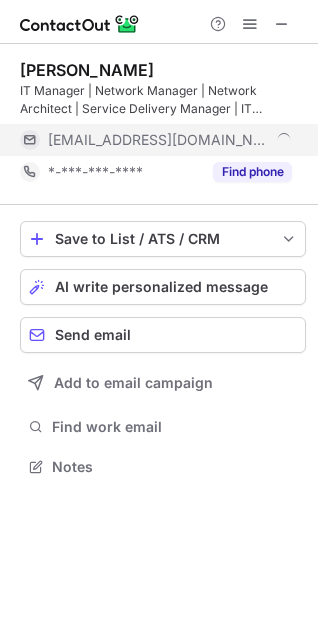scroll, scrollTop: 10, scrollLeft: 10, axis: both 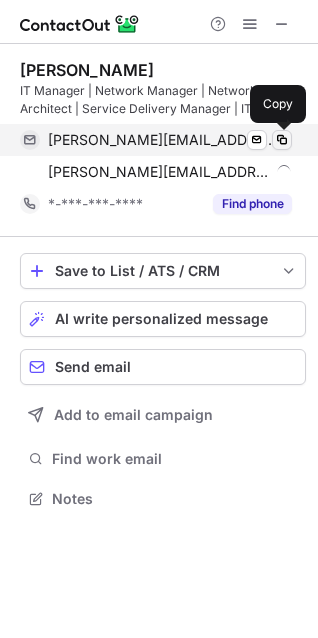click at bounding box center (282, 140) 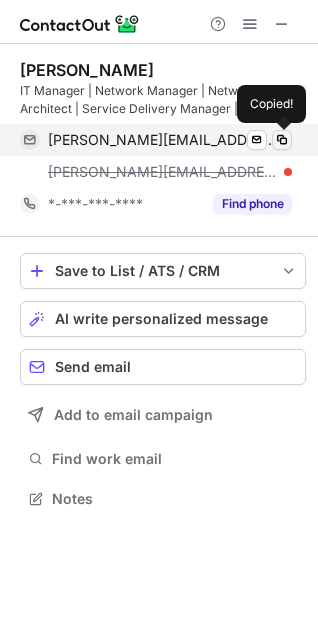 type 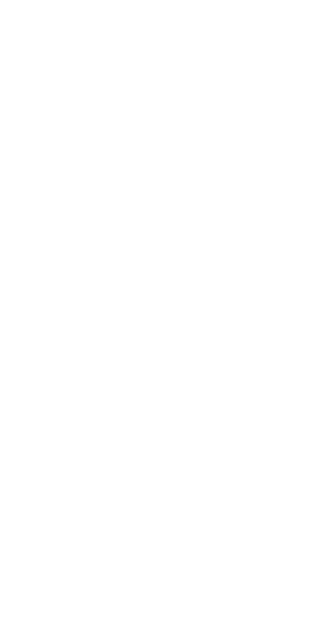 scroll, scrollTop: 0, scrollLeft: 0, axis: both 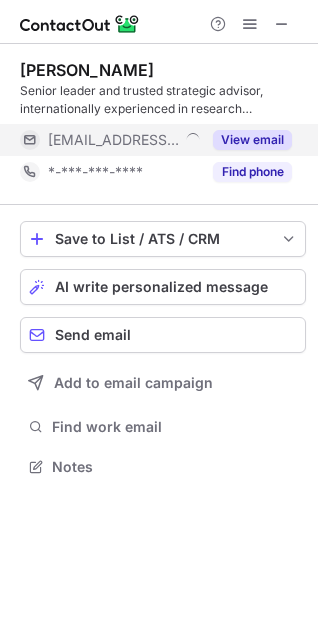 click on "View email" at bounding box center [252, 140] 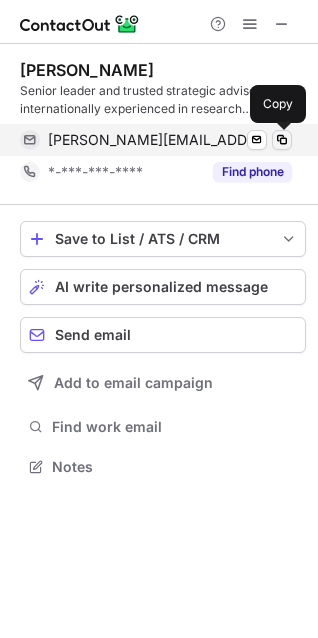 click at bounding box center (282, 140) 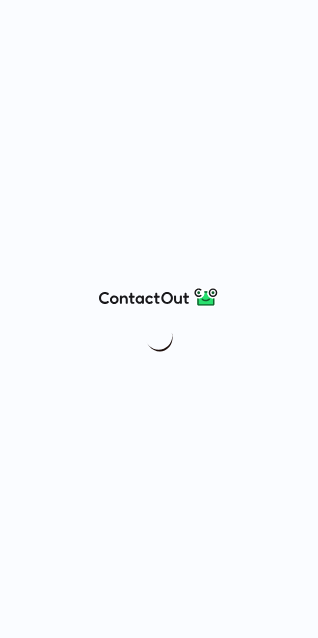 scroll, scrollTop: 0, scrollLeft: 0, axis: both 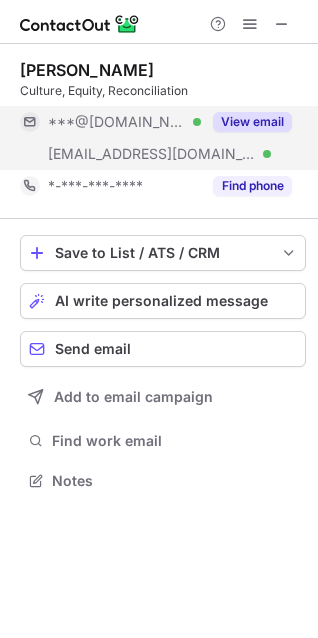 click on "View email" at bounding box center (252, 122) 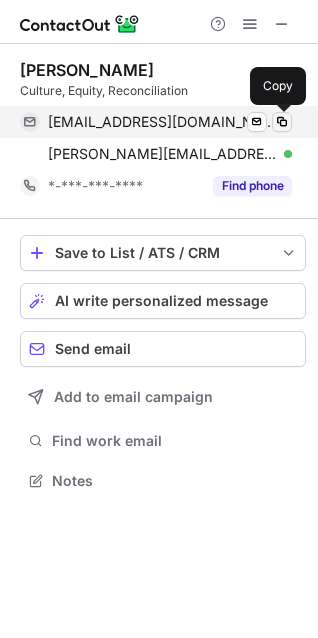 click at bounding box center (282, 122) 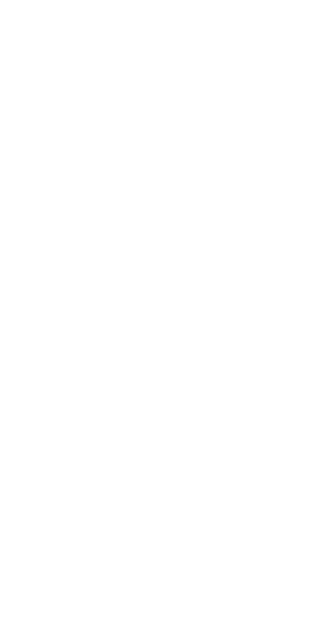 scroll, scrollTop: 0, scrollLeft: 0, axis: both 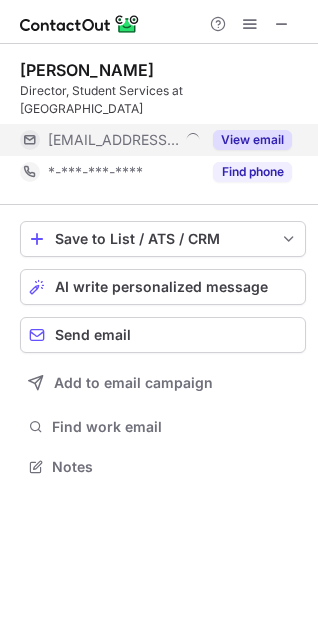 click on "View email" at bounding box center [252, 140] 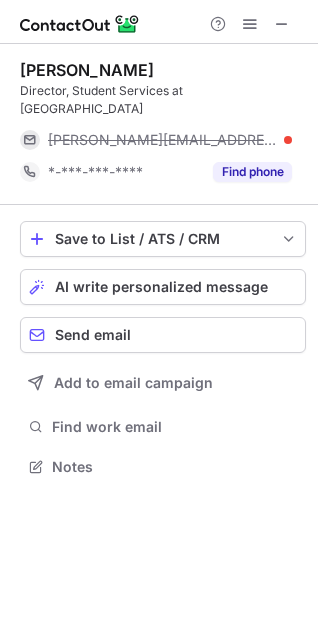 click on "m.torney@latrobe.edu.au" at bounding box center (170, 140) 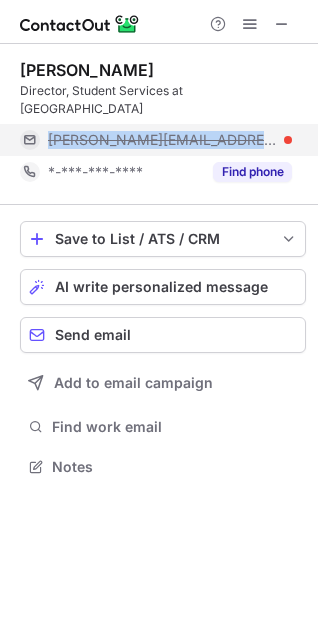 drag, startPoint x: 44, startPoint y: 118, endPoint x: 242, endPoint y: 123, distance: 198.06313 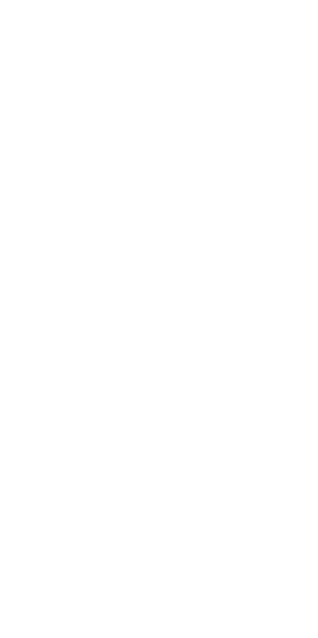 scroll, scrollTop: 0, scrollLeft: 0, axis: both 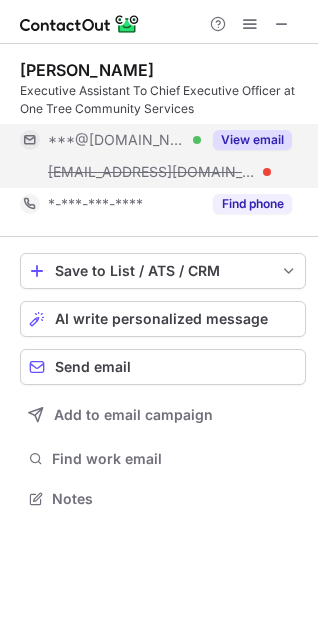 click on "View email" at bounding box center (252, 140) 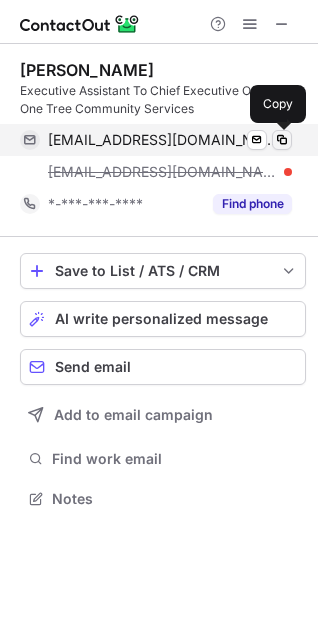 click at bounding box center (282, 140) 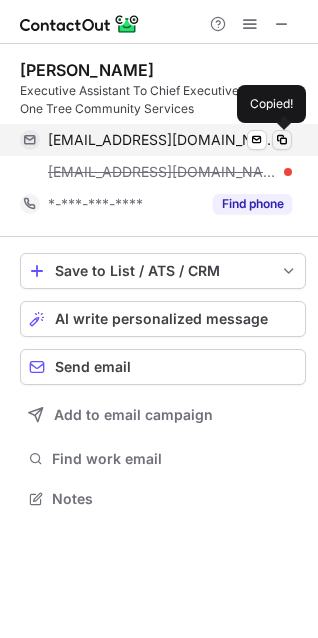 type 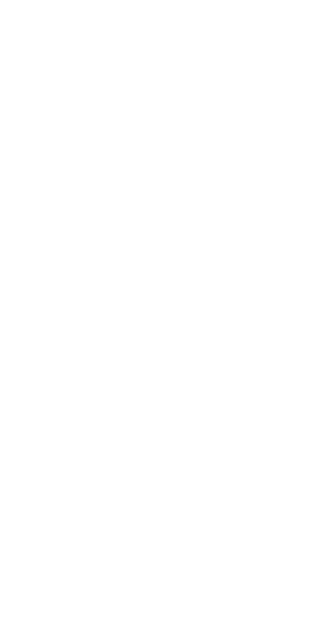 scroll, scrollTop: 0, scrollLeft: 0, axis: both 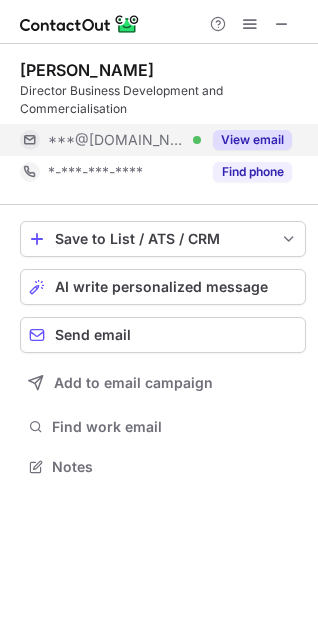 click on "View email" at bounding box center (252, 140) 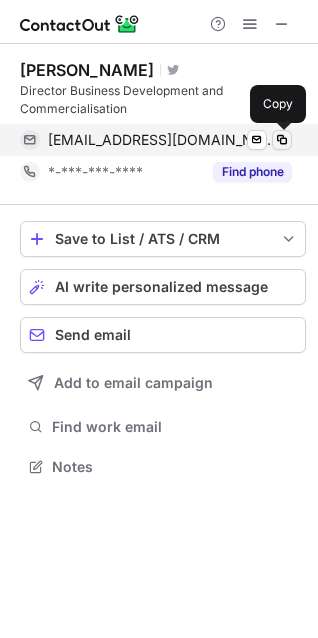 click at bounding box center (282, 140) 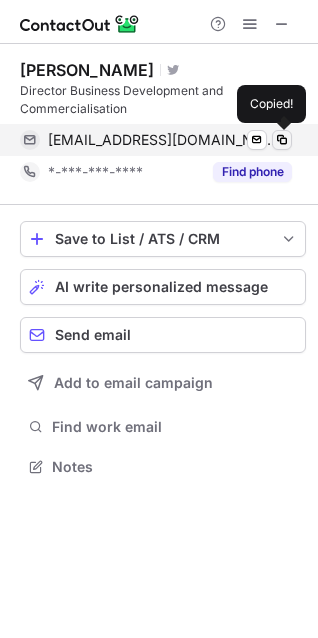 type 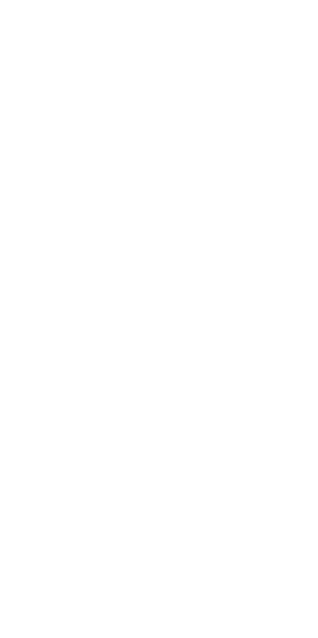 scroll, scrollTop: 0, scrollLeft: 0, axis: both 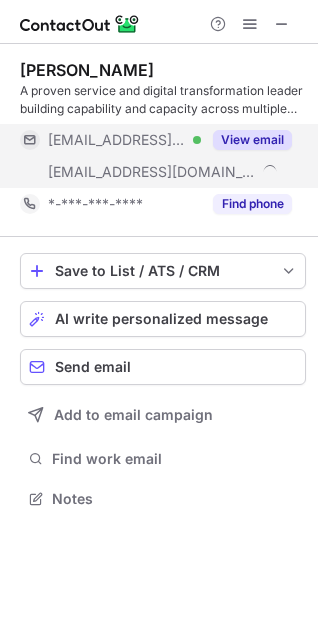 click on "View email" at bounding box center (252, 140) 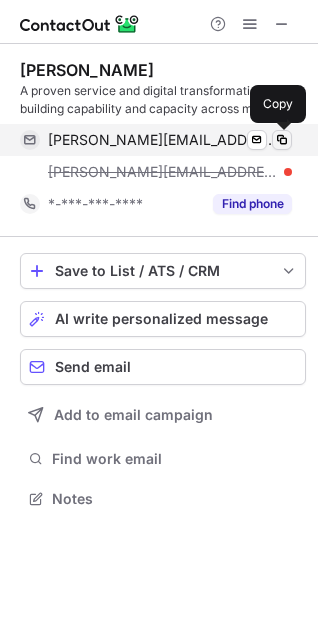 click at bounding box center [282, 140] 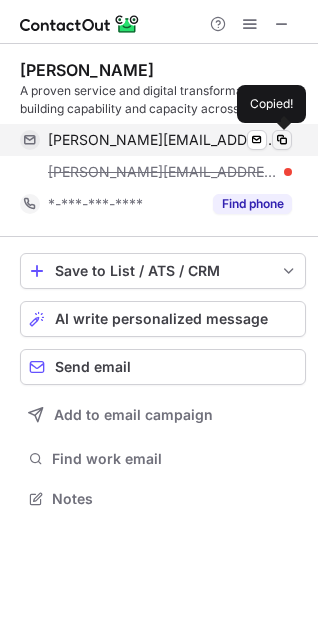 type 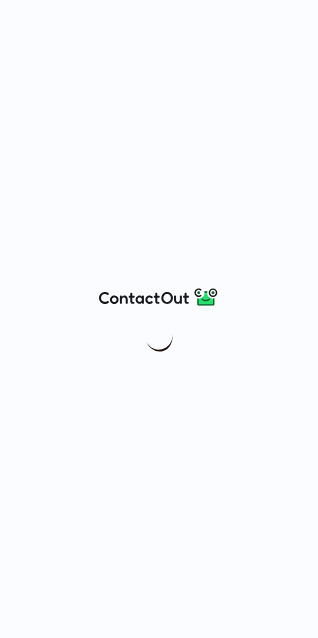 scroll, scrollTop: 0, scrollLeft: 0, axis: both 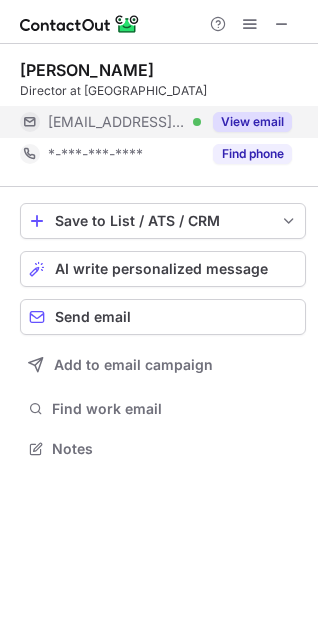 click on "View email" at bounding box center [252, 122] 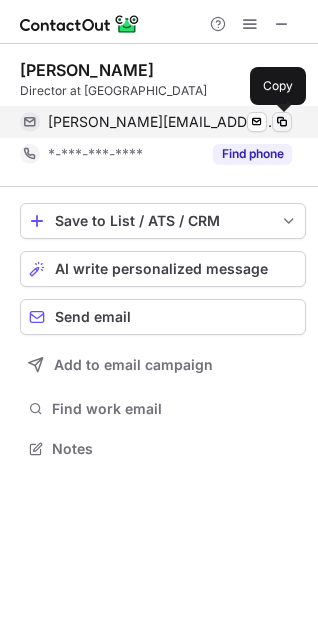 click at bounding box center (282, 122) 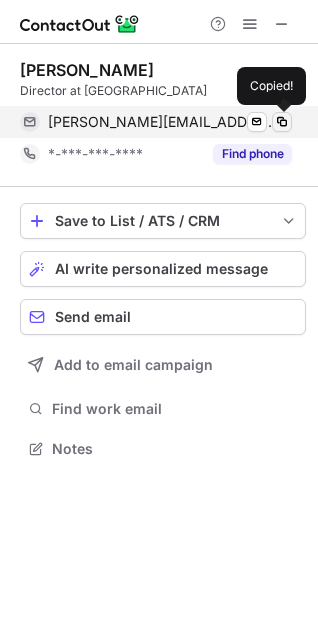 type 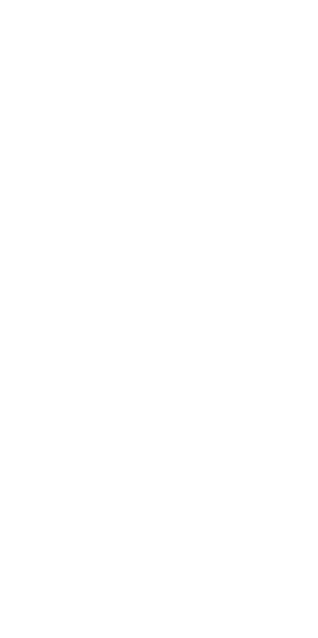 scroll, scrollTop: 0, scrollLeft: 0, axis: both 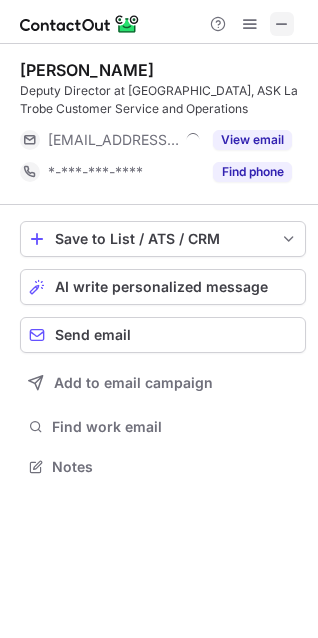 click at bounding box center (282, 24) 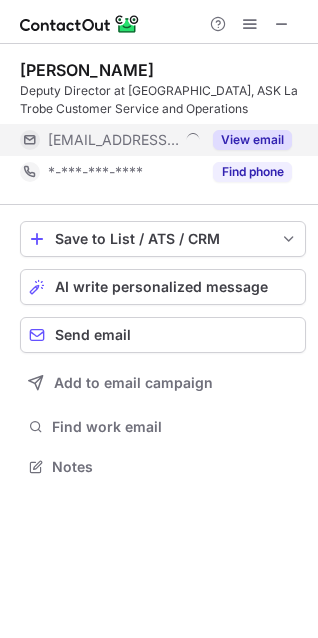 click on "View email" at bounding box center (252, 140) 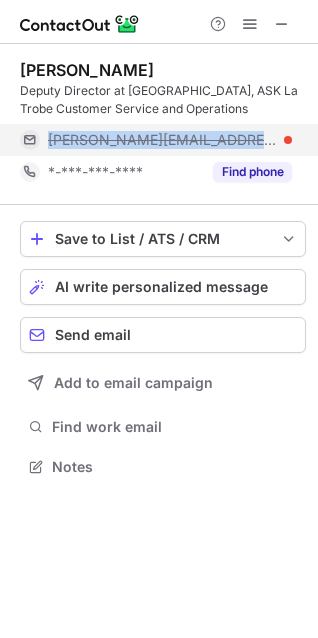 drag, startPoint x: 42, startPoint y: 145, endPoint x: 208, endPoint y: 143, distance: 166.01205 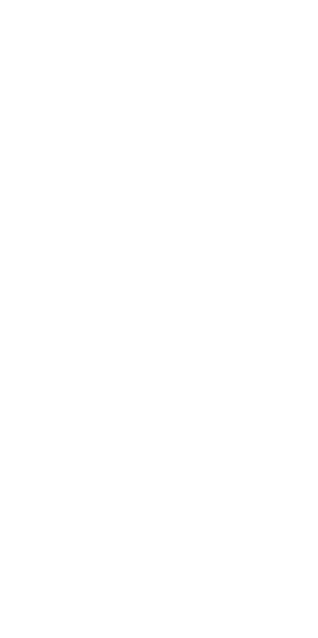 scroll, scrollTop: 0, scrollLeft: 0, axis: both 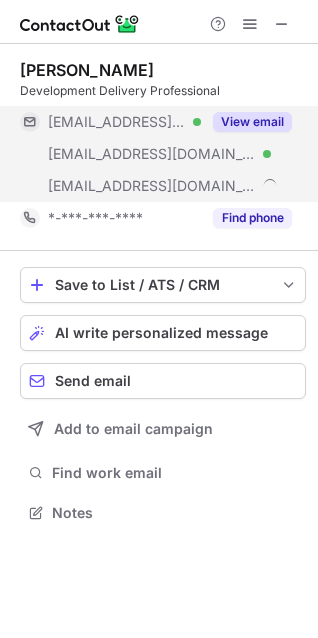 click on "View email" at bounding box center (252, 122) 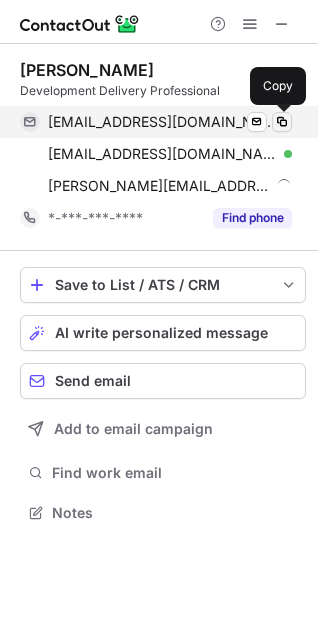 click at bounding box center [282, 122] 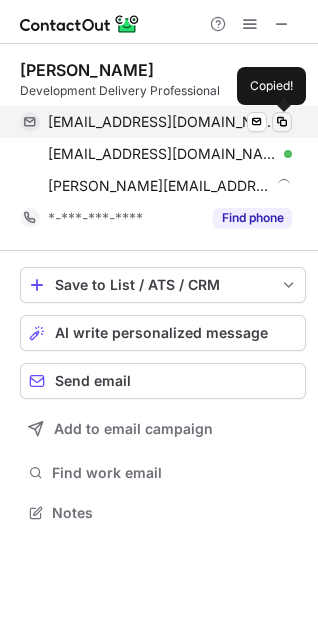 type 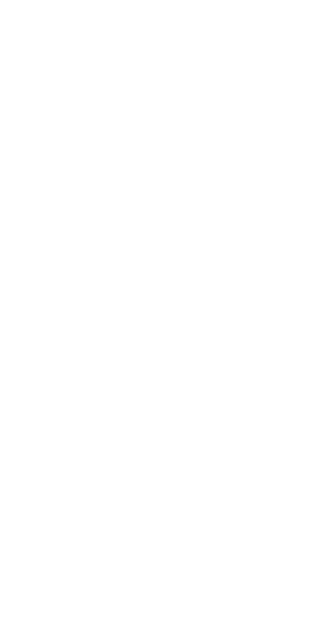 scroll, scrollTop: 0, scrollLeft: 0, axis: both 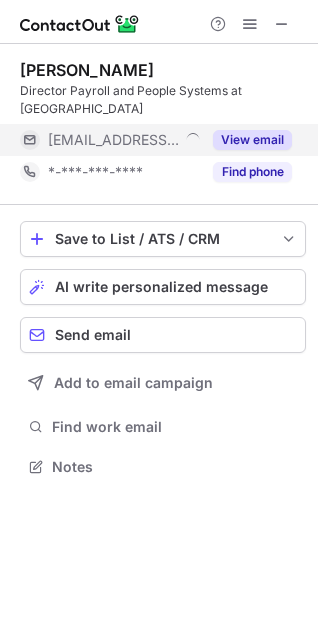 click on "View email" at bounding box center (252, 140) 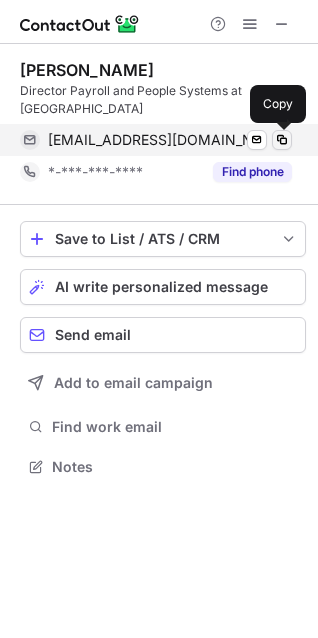 click at bounding box center (282, 140) 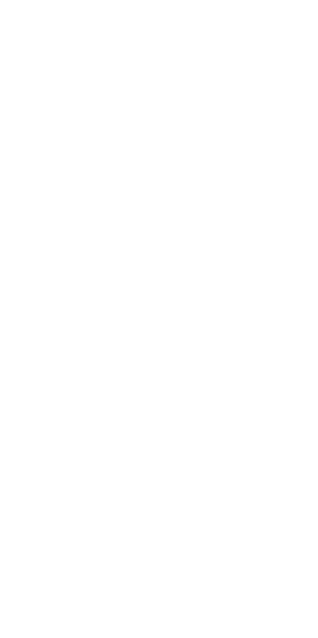 scroll, scrollTop: 0, scrollLeft: 0, axis: both 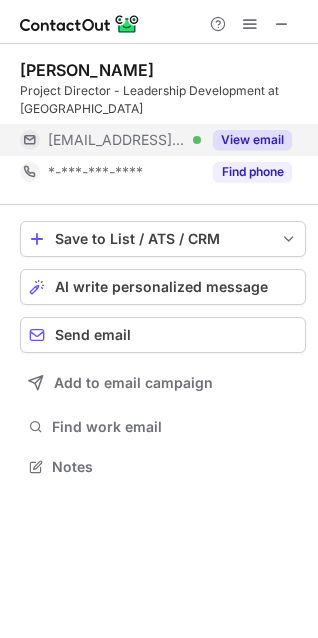 click on "View email" at bounding box center (252, 140) 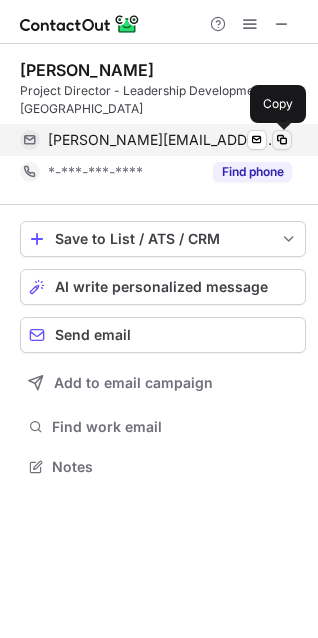 click at bounding box center [282, 140] 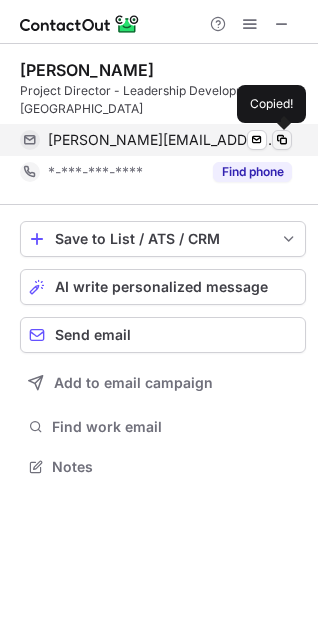 type 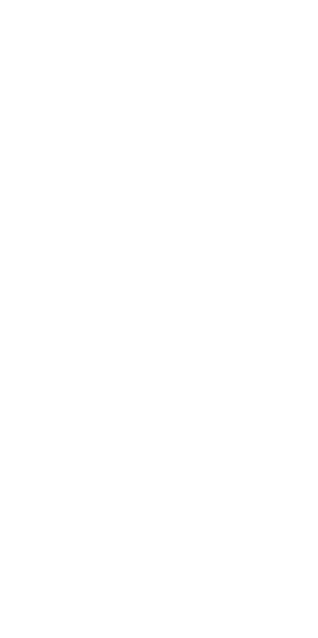 scroll, scrollTop: 0, scrollLeft: 0, axis: both 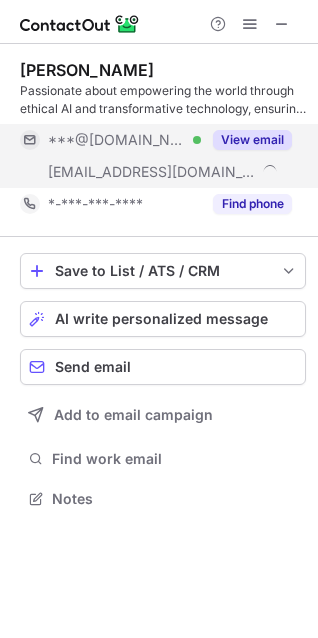click on "View email" at bounding box center [246, 140] 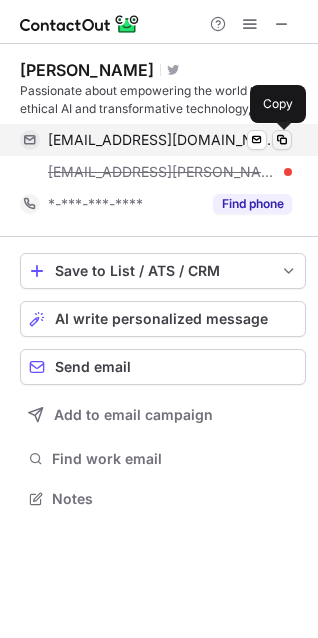 click at bounding box center (282, 140) 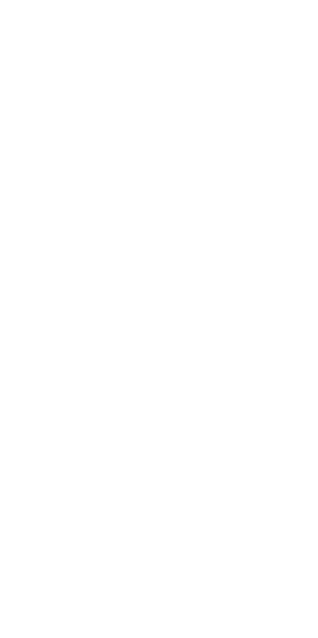 scroll, scrollTop: 0, scrollLeft: 0, axis: both 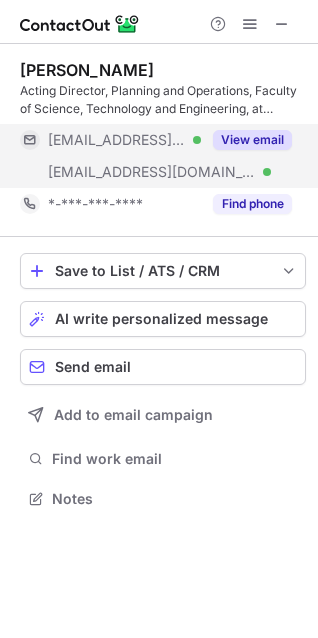 click on "View email" at bounding box center (252, 140) 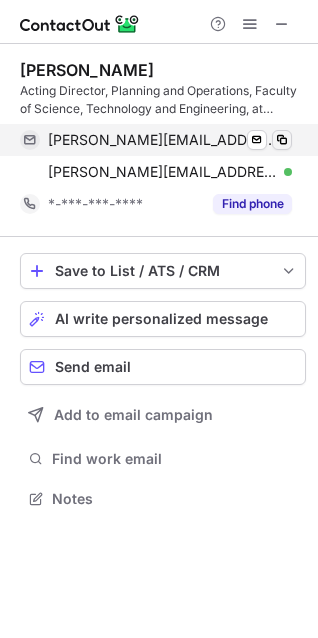 click at bounding box center [282, 140] 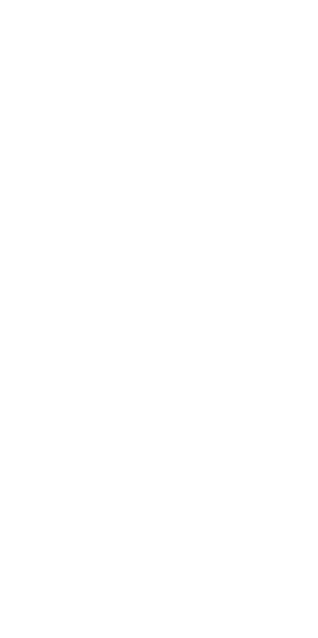 scroll, scrollTop: 0, scrollLeft: 0, axis: both 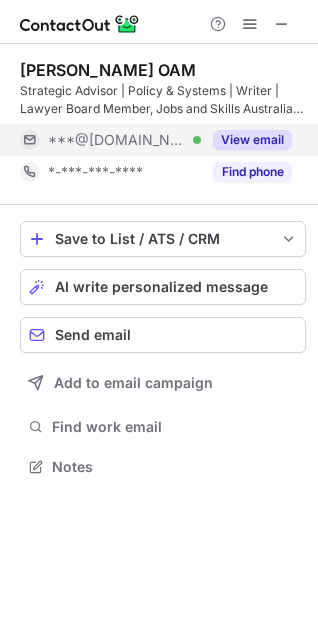 click on "View email" at bounding box center [252, 140] 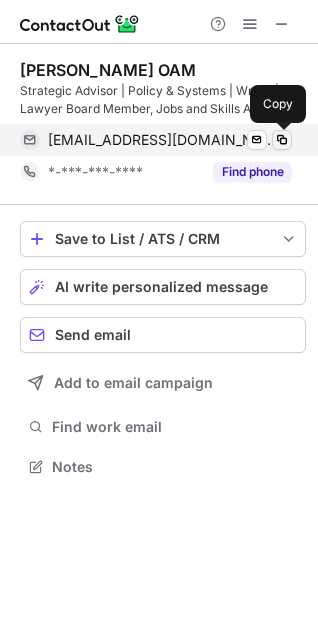 click at bounding box center (282, 140) 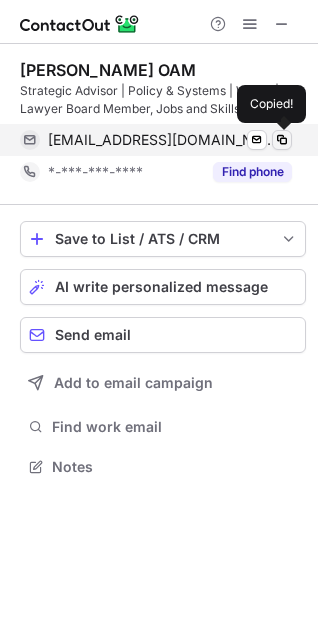 type 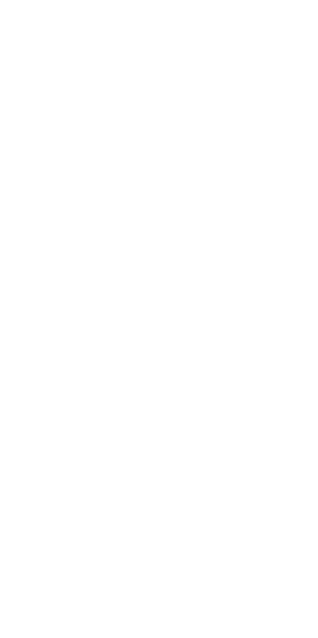scroll, scrollTop: 0, scrollLeft: 0, axis: both 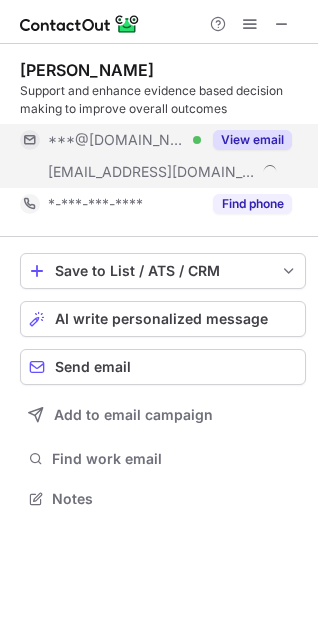 click on "View email" at bounding box center (252, 140) 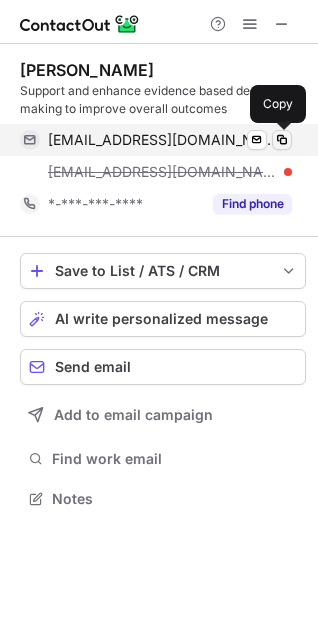 click at bounding box center [282, 140] 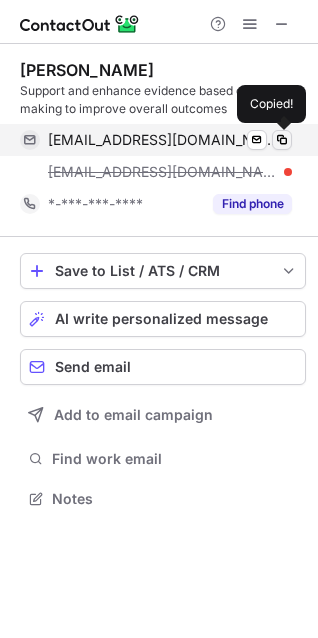 type 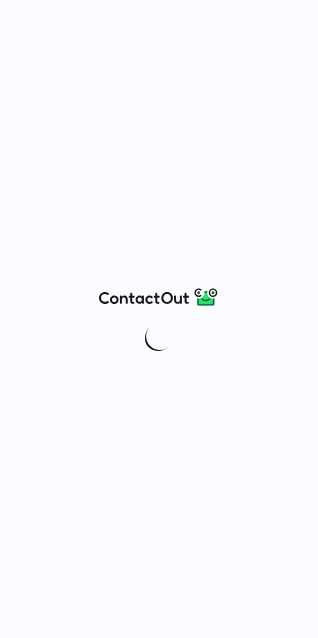 scroll, scrollTop: 0, scrollLeft: 0, axis: both 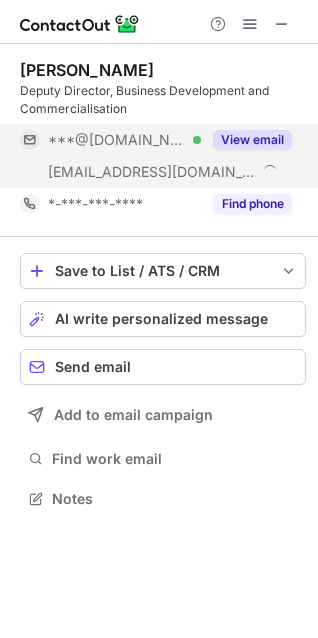 click on "View email" at bounding box center [252, 140] 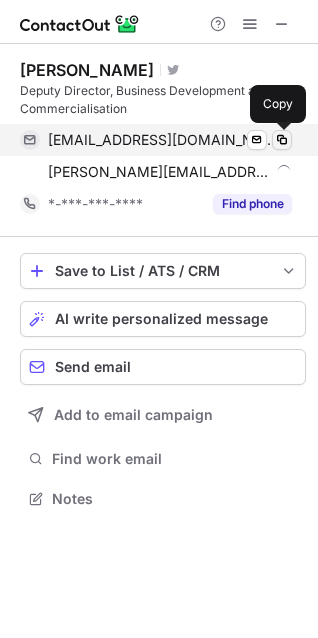click at bounding box center [282, 140] 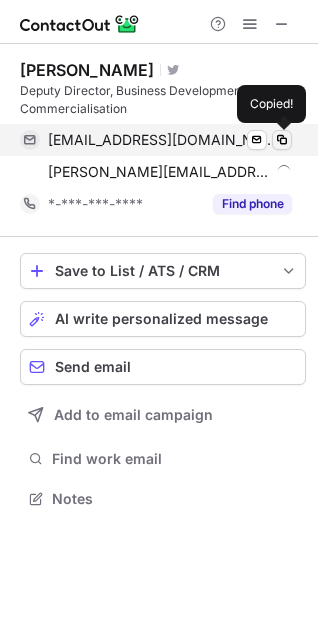 type 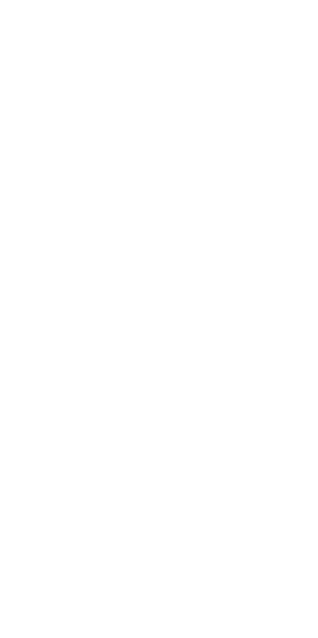 scroll, scrollTop: 0, scrollLeft: 0, axis: both 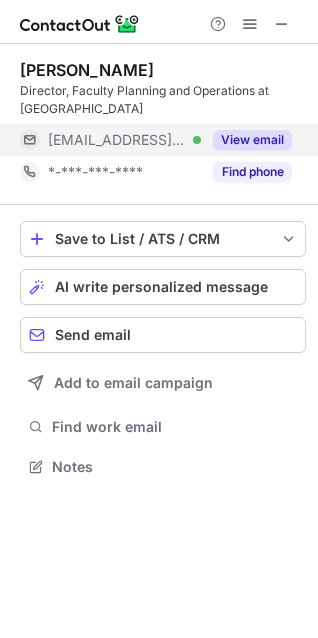 click on "View email" at bounding box center [246, 140] 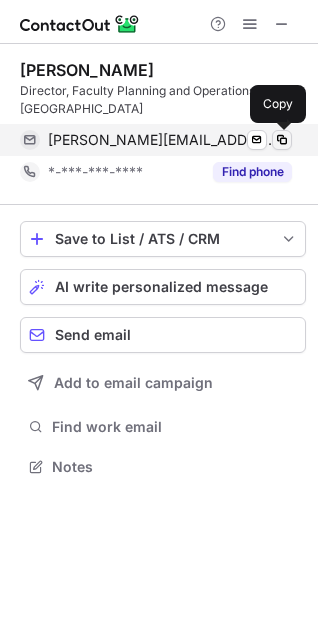 click at bounding box center (282, 140) 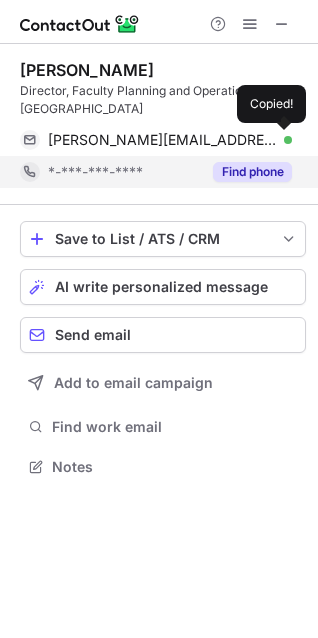 type 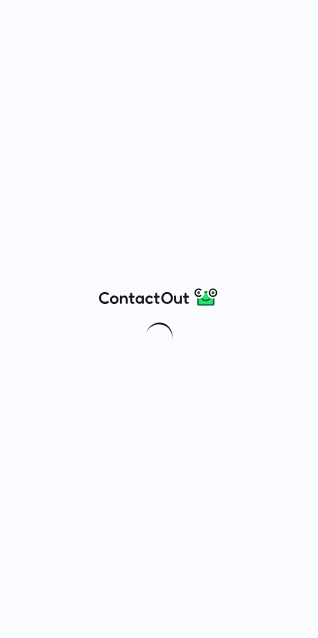 scroll, scrollTop: 0, scrollLeft: 0, axis: both 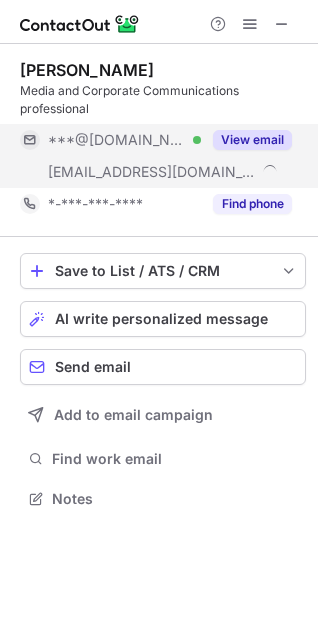 click on "View email" at bounding box center [246, 140] 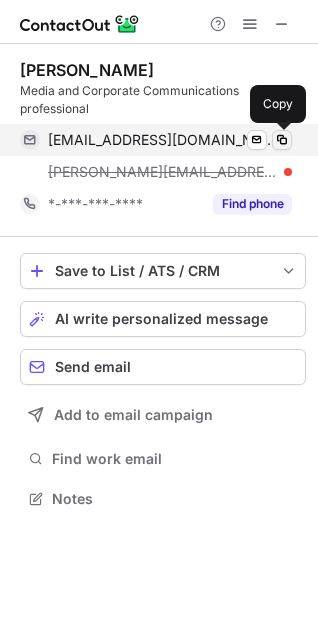 click at bounding box center (282, 140) 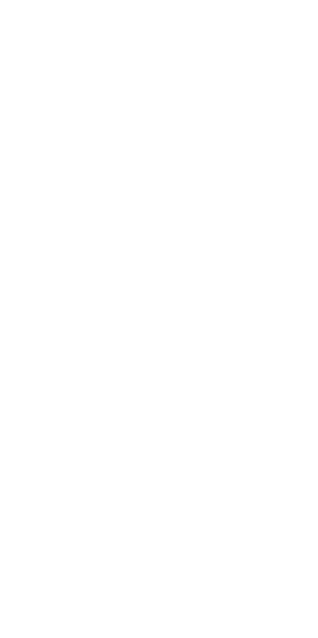 scroll, scrollTop: 0, scrollLeft: 0, axis: both 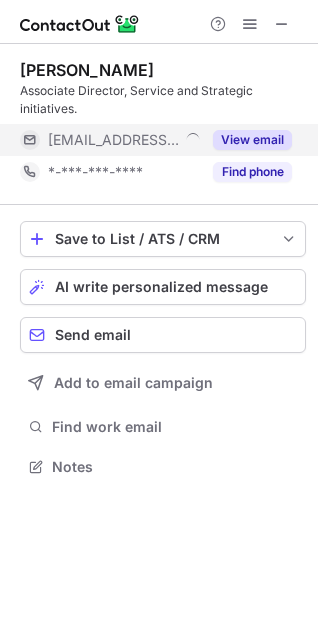 click on "View email" at bounding box center [252, 140] 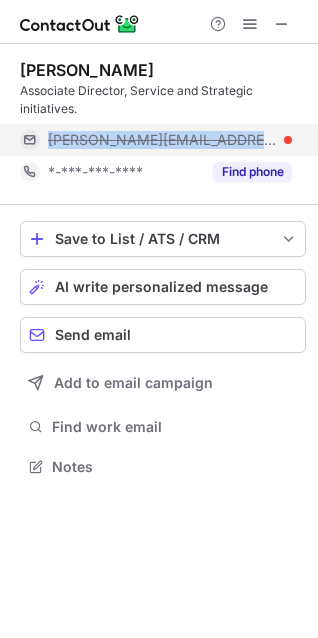 drag, startPoint x: 41, startPoint y: 142, endPoint x: 213, endPoint y: 142, distance: 172 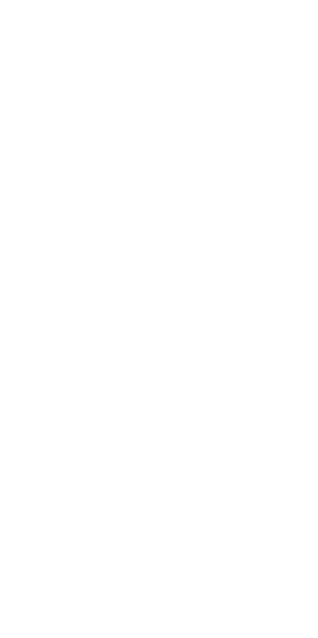 scroll, scrollTop: 0, scrollLeft: 0, axis: both 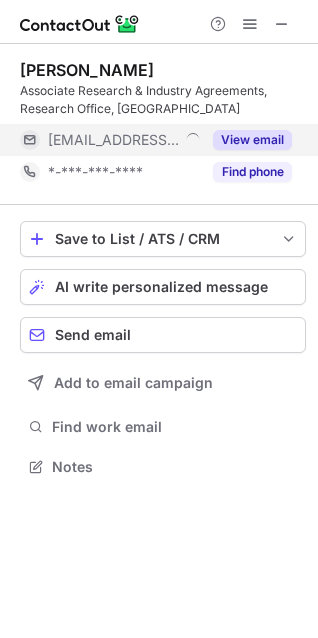 click on "View email" at bounding box center (252, 140) 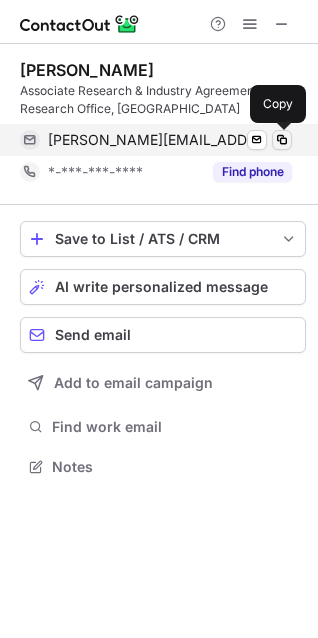 click at bounding box center [282, 140] 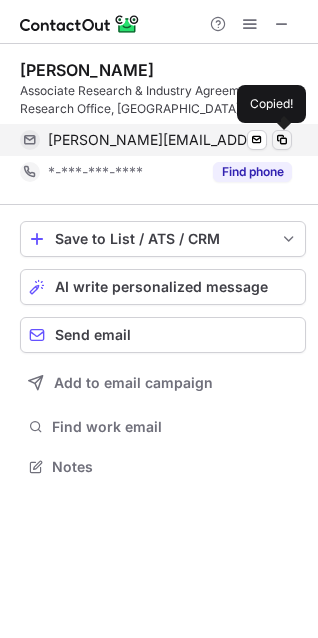 type 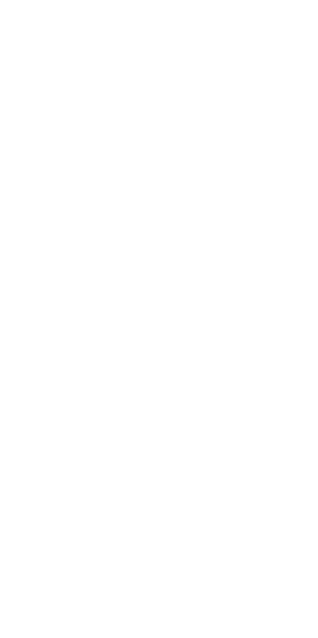 scroll, scrollTop: 0, scrollLeft: 0, axis: both 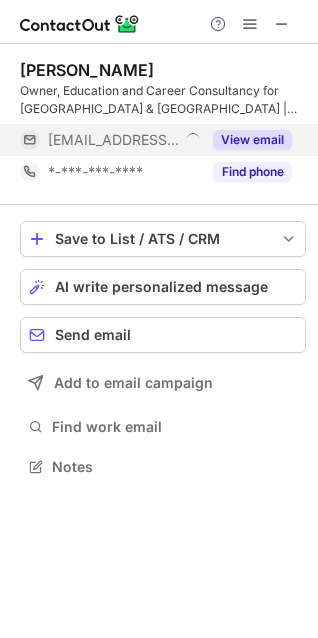 click on "View email" at bounding box center (252, 140) 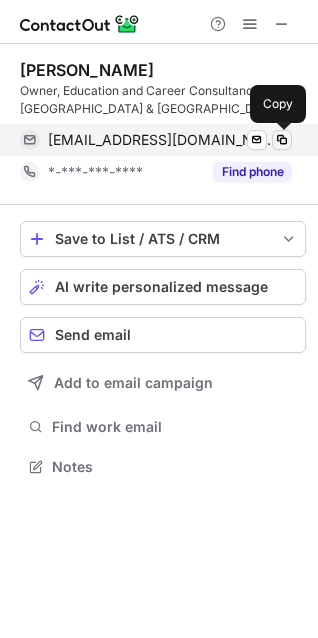 click at bounding box center (282, 140) 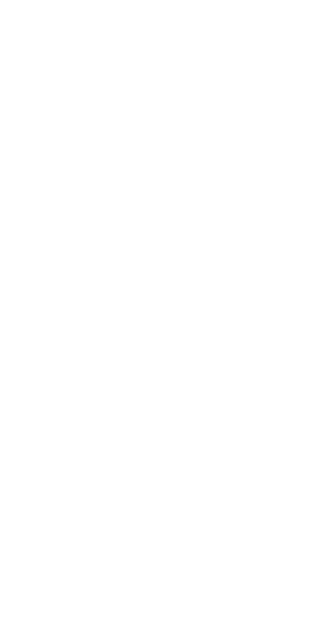 scroll, scrollTop: 0, scrollLeft: 0, axis: both 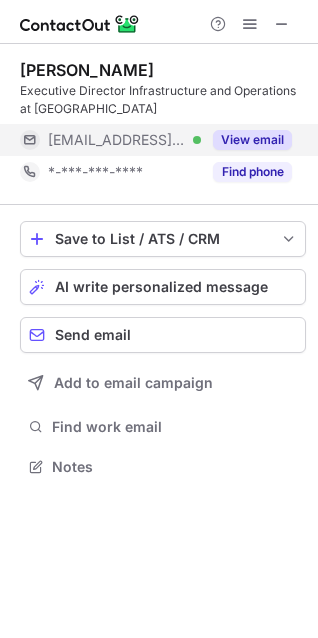 click on "View email" at bounding box center (252, 140) 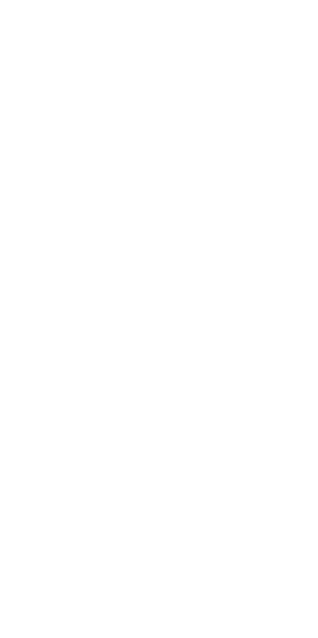 scroll, scrollTop: 0, scrollLeft: 0, axis: both 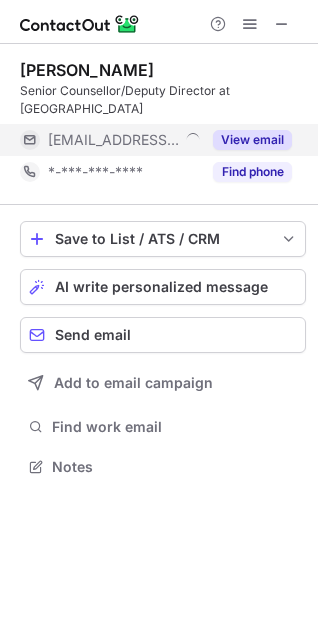 click on "View email" at bounding box center (252, 140) 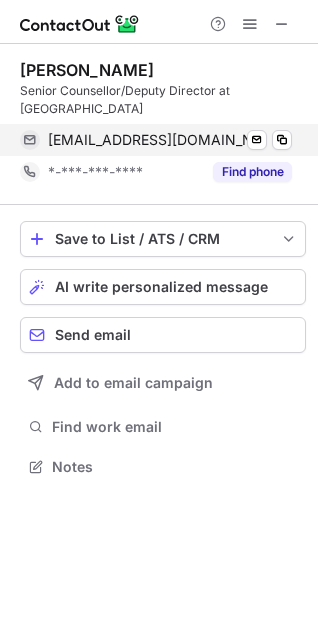 click on "t.zapparoni@latrobe.edu.au Send email Copy" at bounding box center (156, 140) 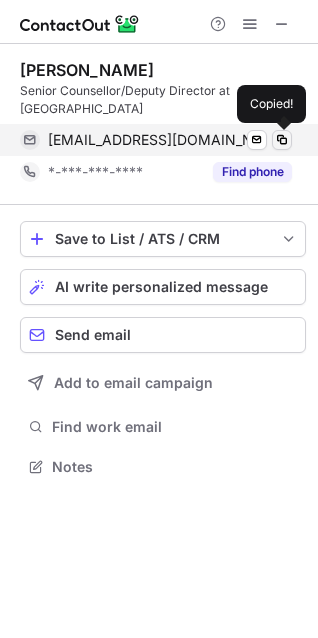 click at bounding box center (282, 140) 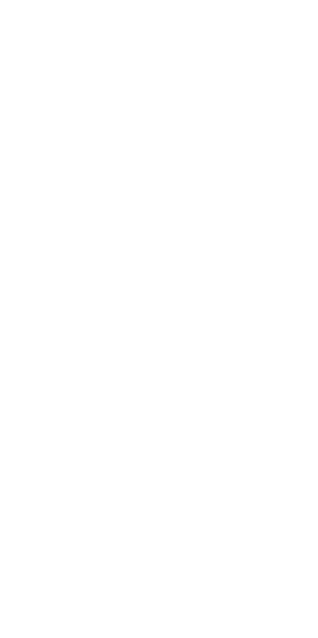 scroll, scrollTop: 0, scrollLeft: 0, axis: both 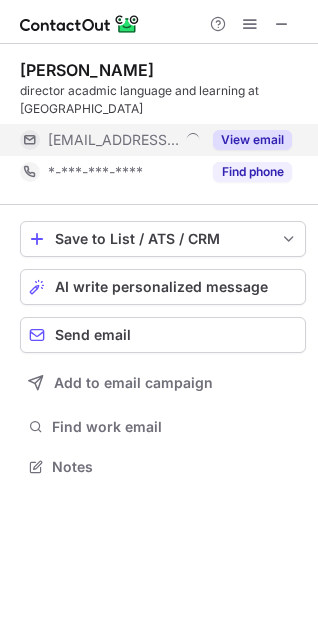 click on "View email" at bounding box center [252, 140] 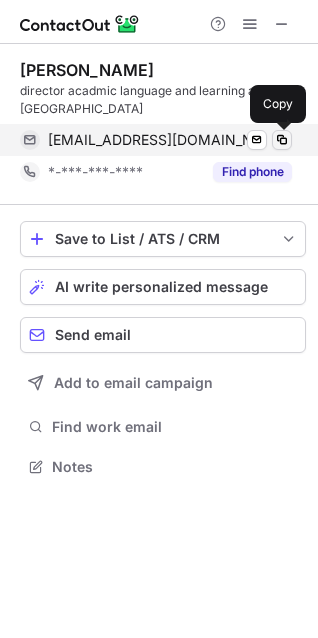 click at bounding box center (282, 140) 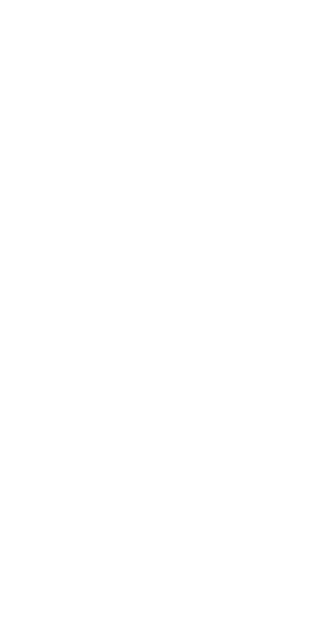 scroll, scrollTop: 0, scrollLeft: 0, axis: both 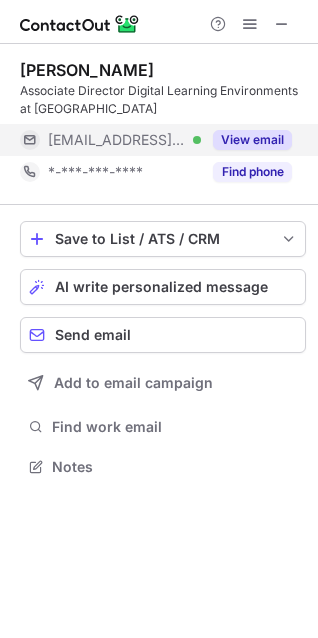 click on "View email" at bounding box center [252, 140] 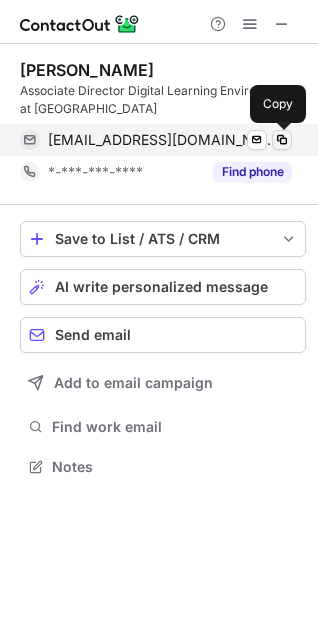 click at bounding box center [282, 140] 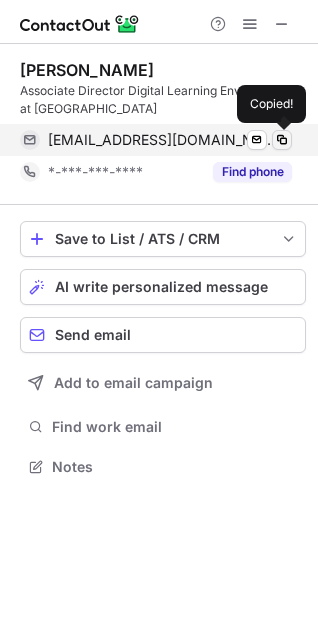 type 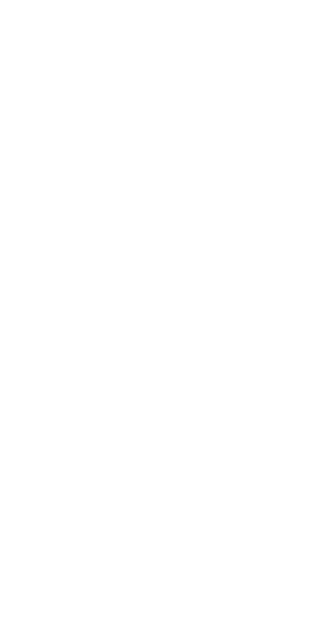 scroll, scrollTop: 0, scrollLeft: 0, axis: both 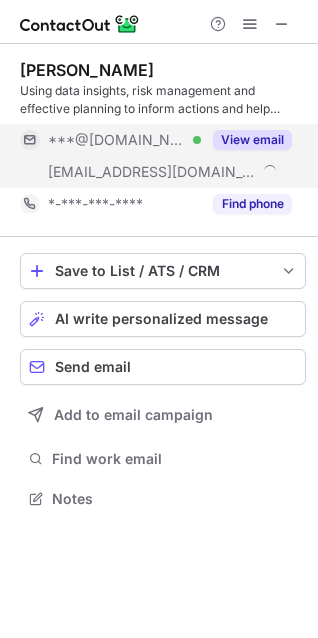 click on "View email" at bounding box center [252, 140] 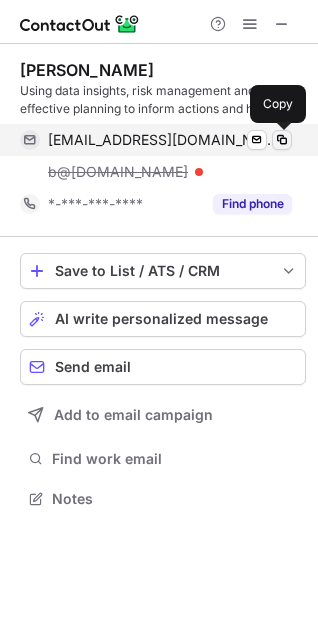 click at bounding box center (282, 140) 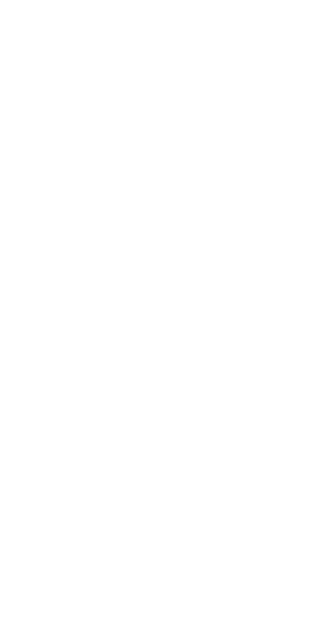 scroll, scrollTop: 0, scrollLeft: 0, axis: both 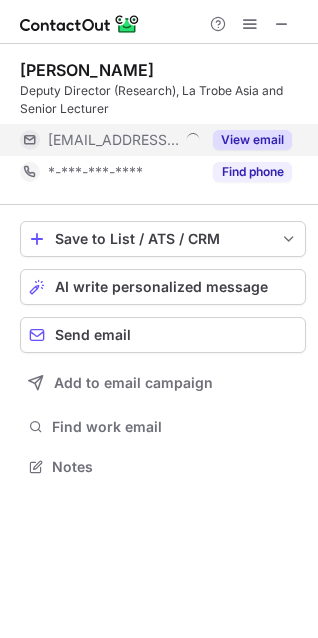 click on "View email" at bounding box center [252, 140] 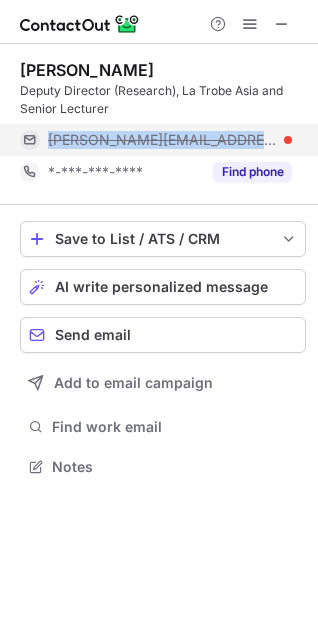 drag, startPoint x: 47, startPoint y: 140, endPoint x: 219, endPoint y: 135, distance: 172.07266 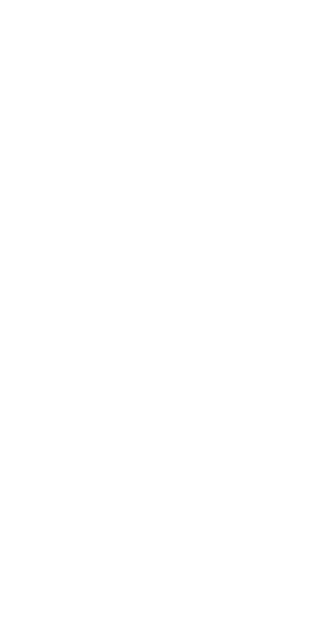 scroll, scrollTop: 0, scrollLeft: 0, axis: both 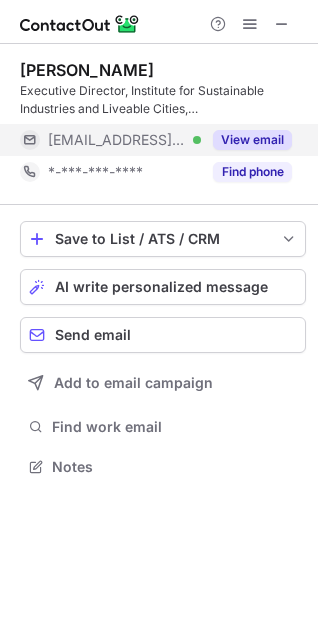 click on "View email" at bounding box center (252, 140) 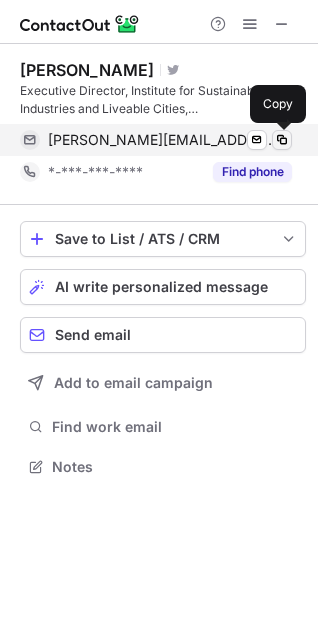 click at bounding box center [282, 140] 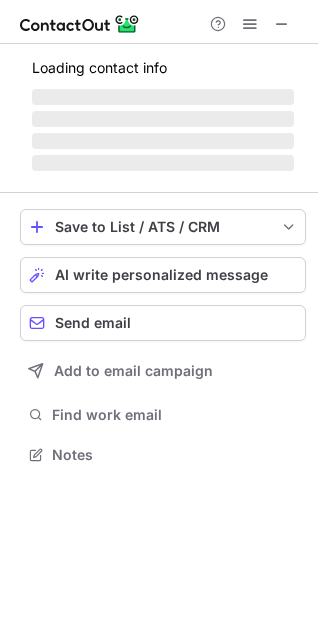 scroll, scrollTop: 0, scrollLeft: 0, axis: both 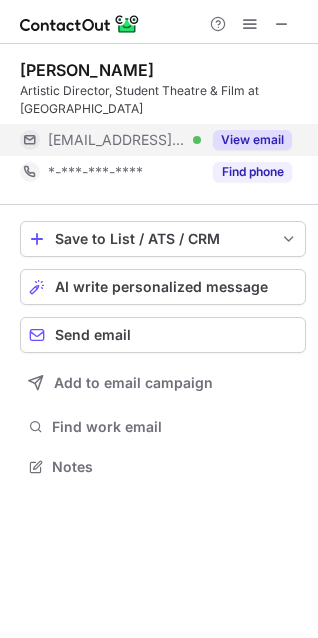 click on "View email" at bounding box center [252, 140] 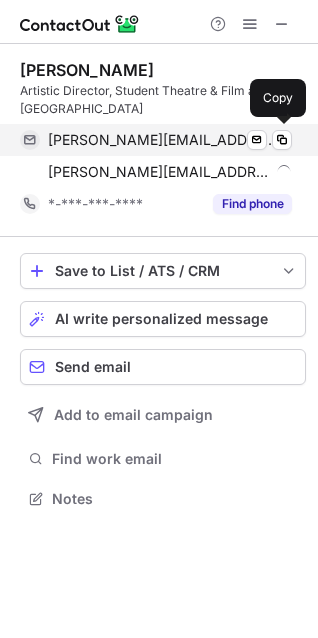 scroll, scrollTop: 10, scrollLeft: 10, axis: both 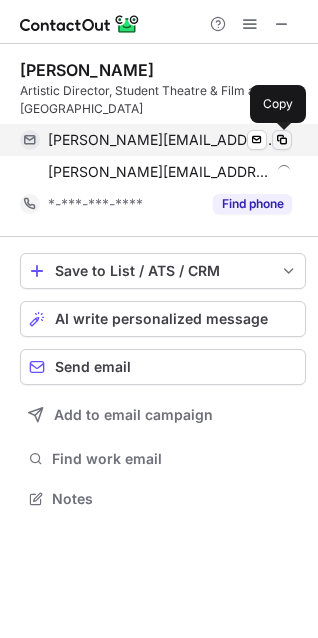 click at bounding box center [282, 140] 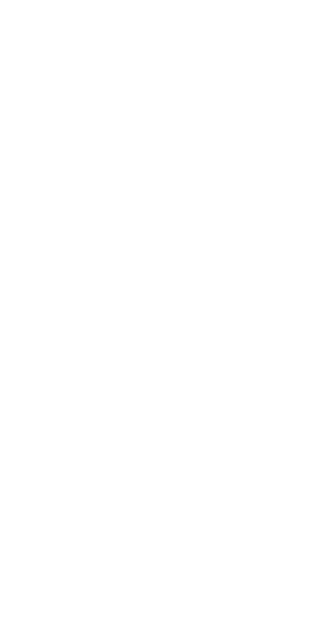 scroll, scrollTop: 0, scrollLeft: 0, axis: both 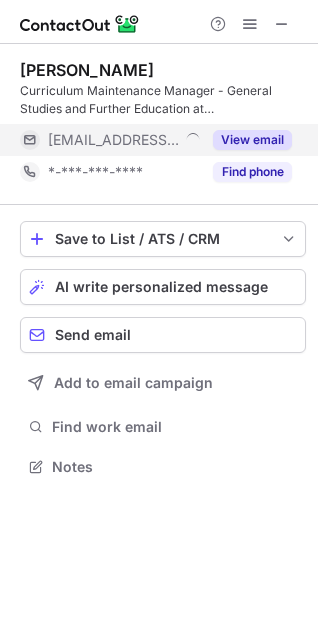 click on "View email" at bounding box center (252, 140) 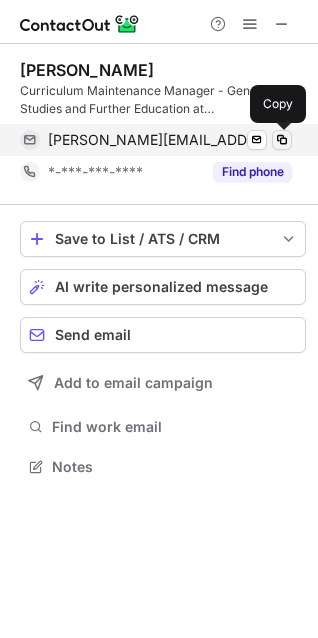click at bounding box center (282, 140) 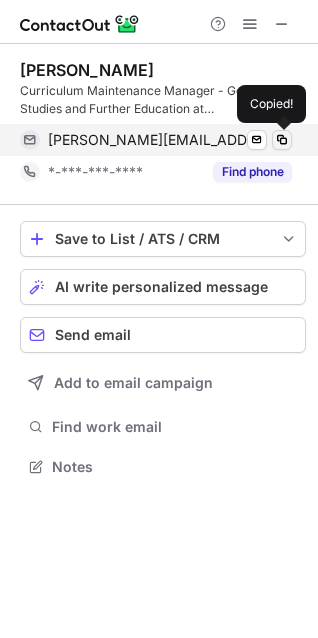 type 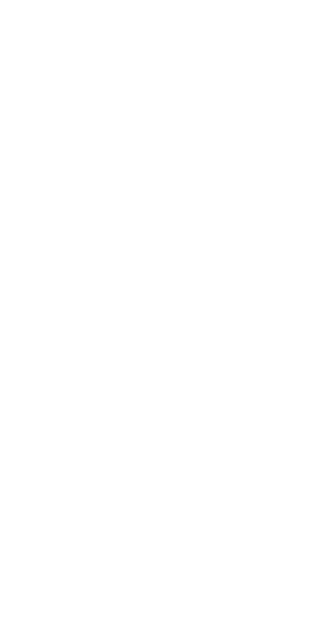 scroll, scrollTop: 0, scrollLeft: 0, axis: both 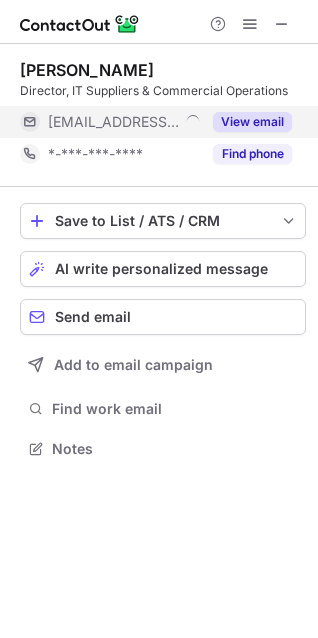 click on "View email" at bounding box center [252, 122] 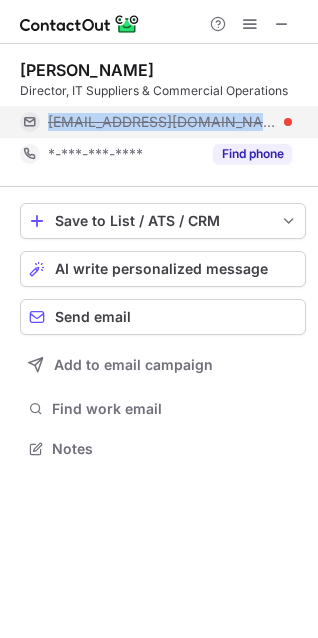 drag, startPoint x: 41, startPoint y: 122, endPoint x: 187, endPoint y: 121, distance: 146.00342 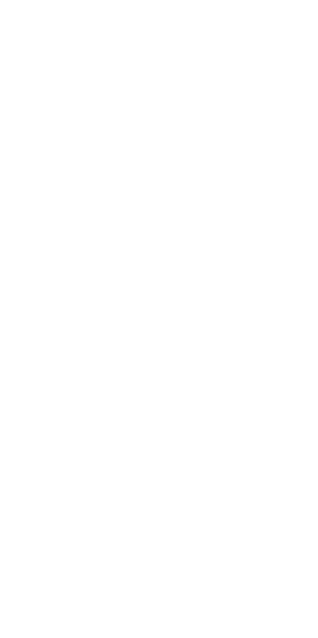 scroll, scrollTop: 0, scrollLeft: 0, axis: both 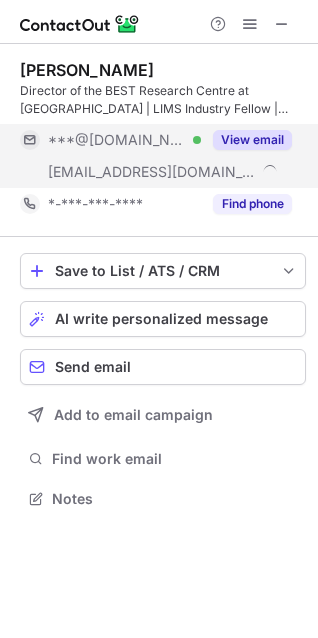 click on "View email" at bounding box center (252, 140) 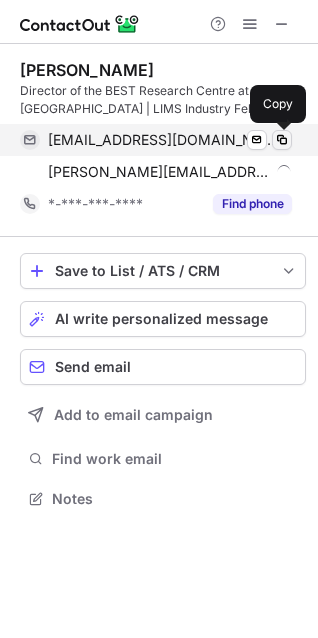 click at bounding box center (282, 140) 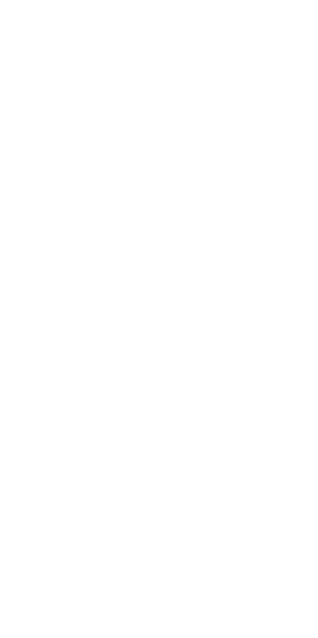 scroll, scrollTop: 0, scrollLeft: 0, axis: both 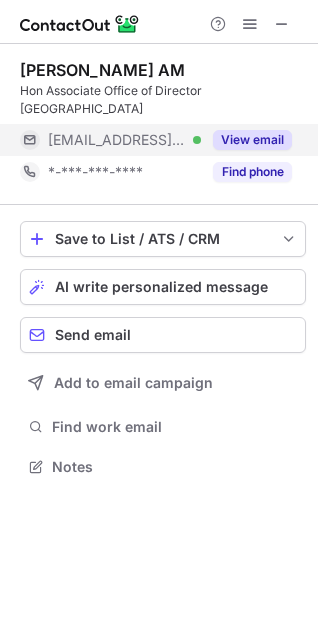 click on "View email" at bounding box center [252, 140] 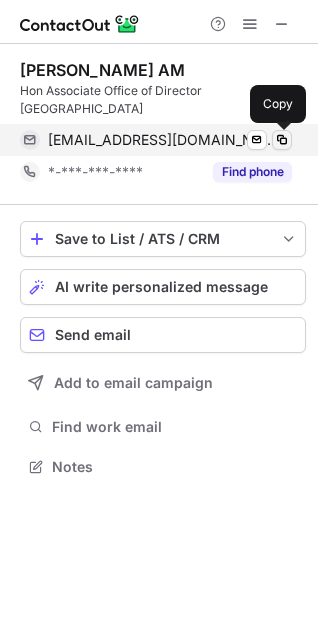 click at bounding box center (282, 140) 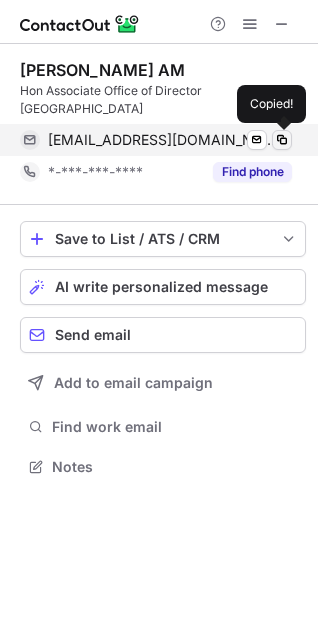 type 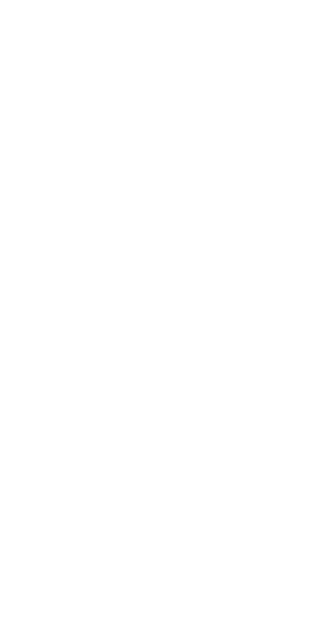 scroll, scrollTop: 0, scrollLeft: 0, axis: both 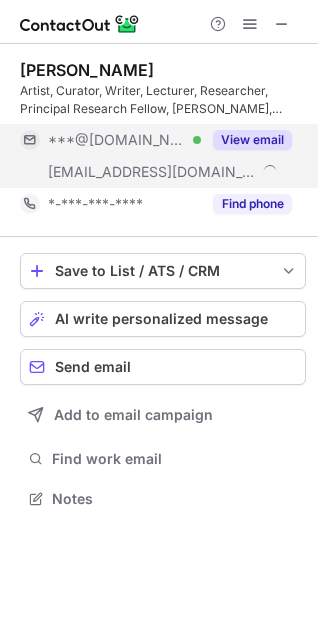 click on "View email" at bounding box center [246, 140] 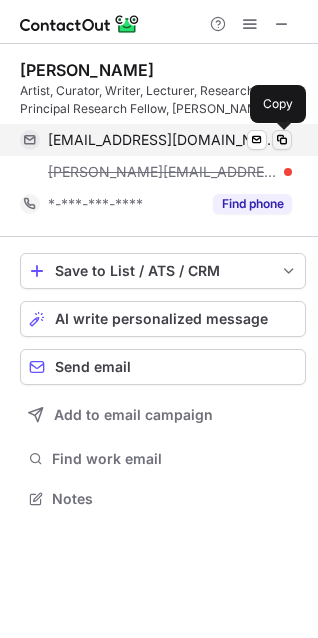 click at bounding box center (282, 140) 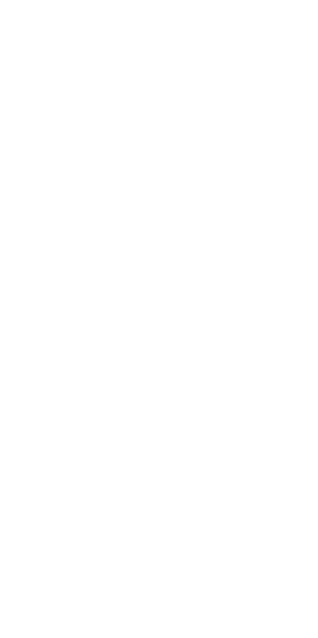 scroll, scrollTop: 0, scrollLeft: 0, axis: both 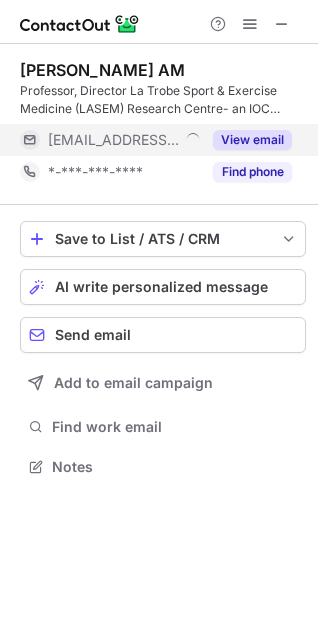 click on "View email" at bounding box center (252, 140) 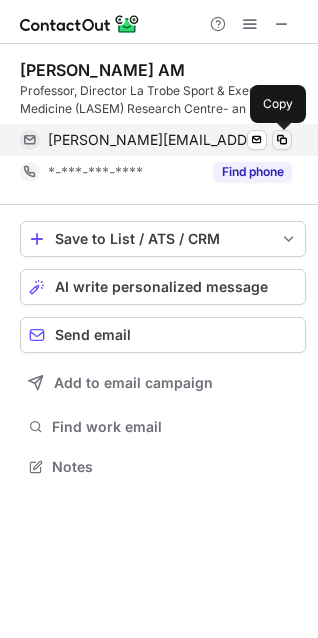 click at bounding box center [282, 140] 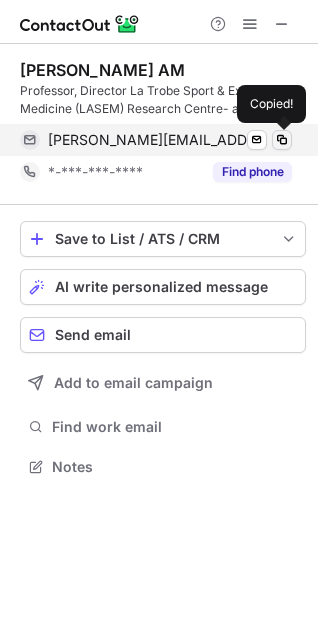 type 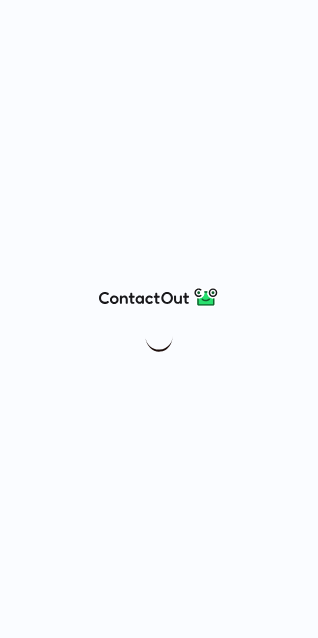 scroll, scrollTop: 0, scrollLeft: 0, axis: both 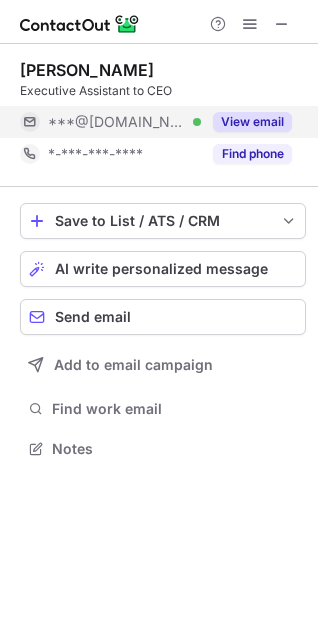 click on "View email" at bounding box center (252, 122) 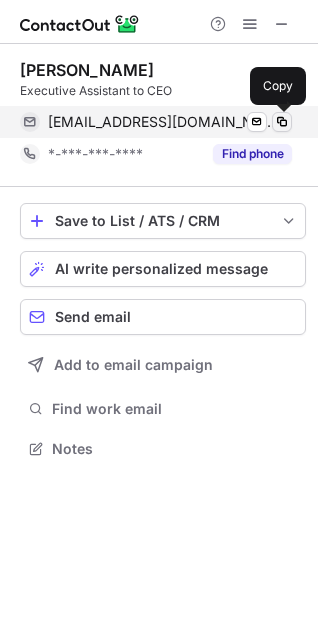 click at bounding box center (282, 122) 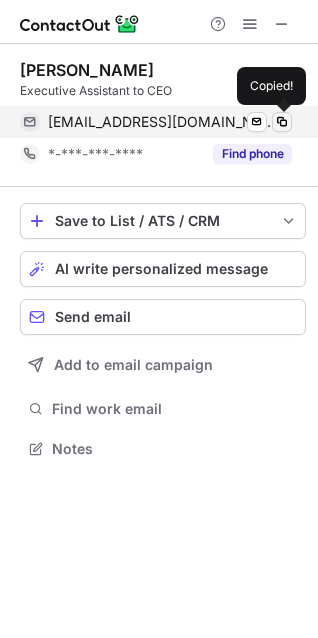 type 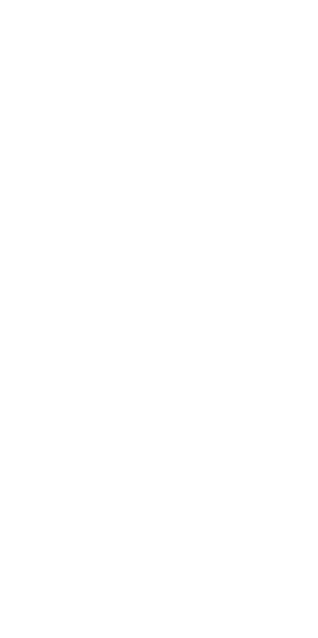 scroll, scrollTop: 0, scrollLeft: 0, axis: both 